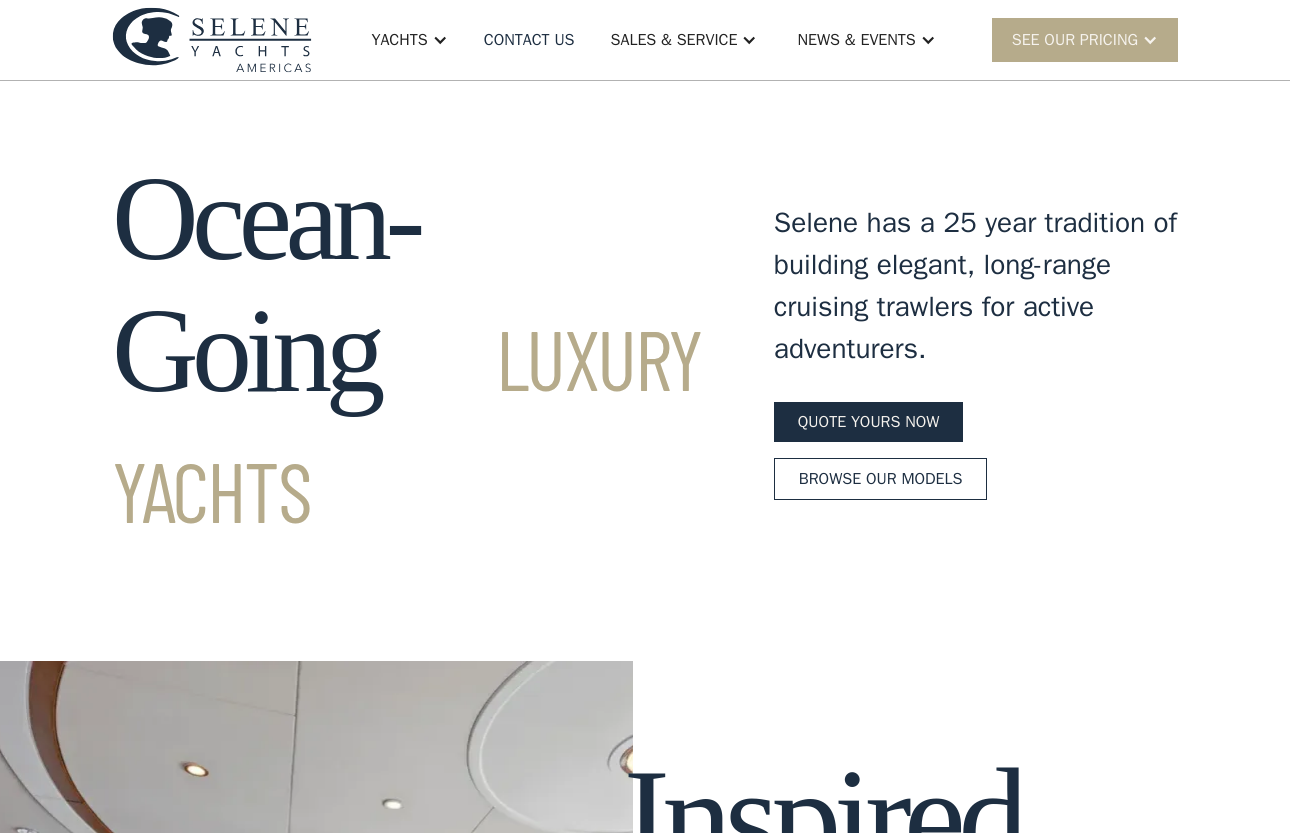 scroll, scrollTop: 0, scrollLeft: 0, axis: both 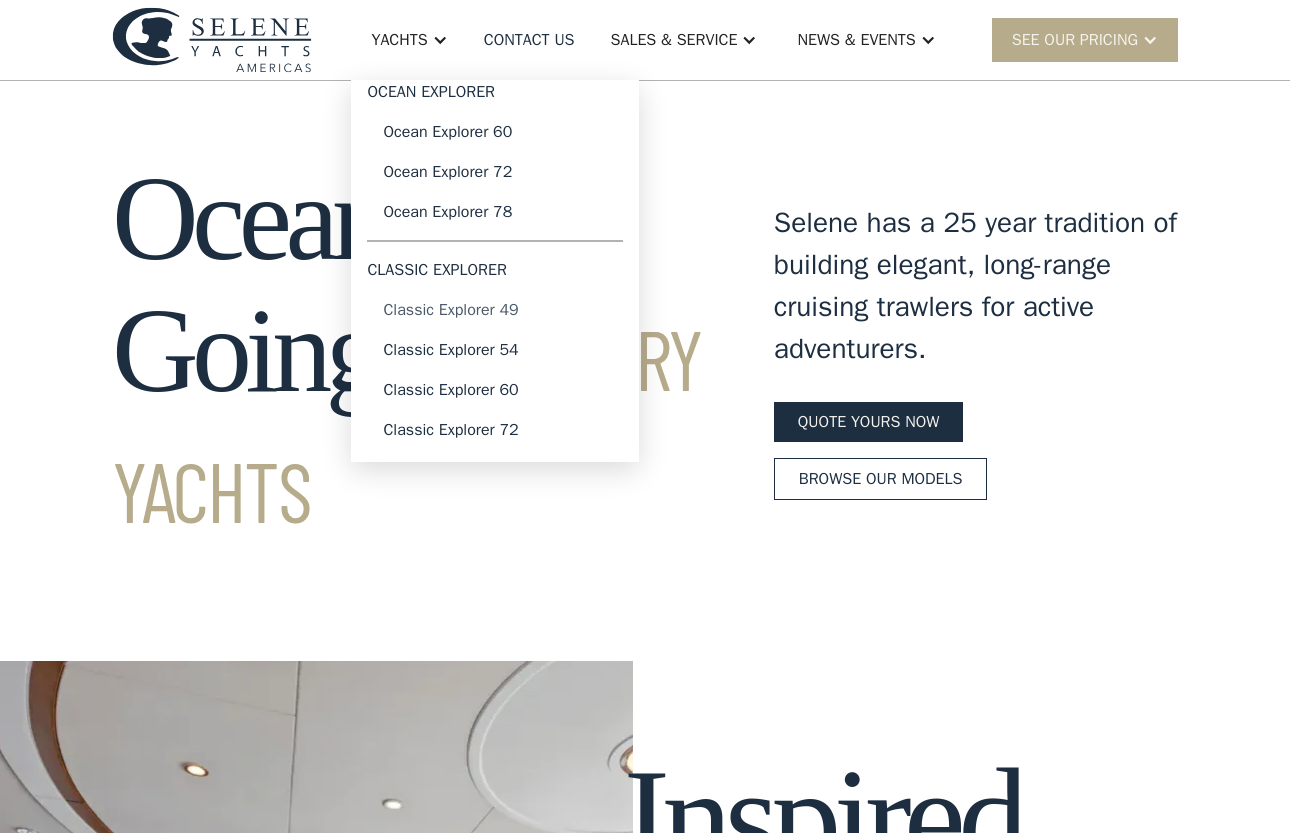 click on "Classic Explorer 49" at bounding box center (495, 310) 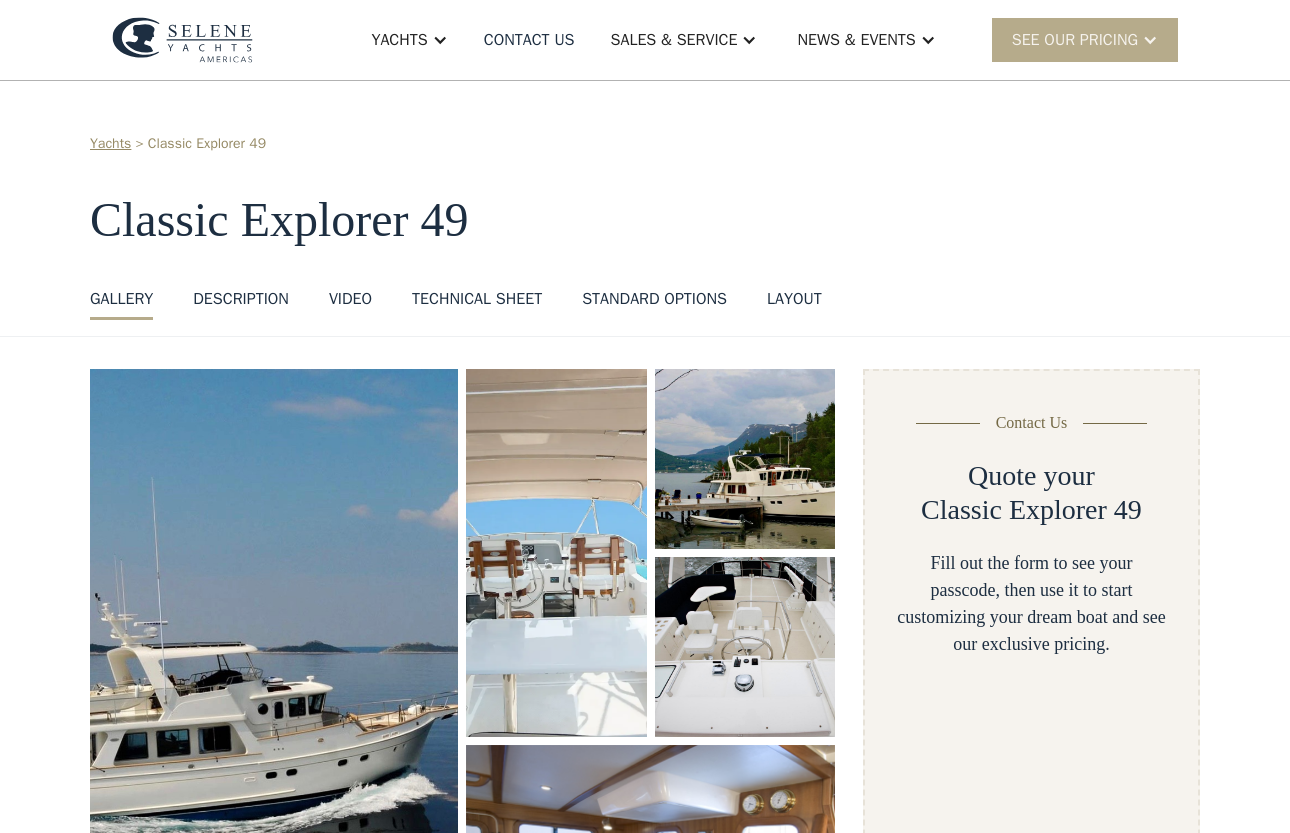 scroll, scrollTop: 0, scrollLeft: 0, axis: both 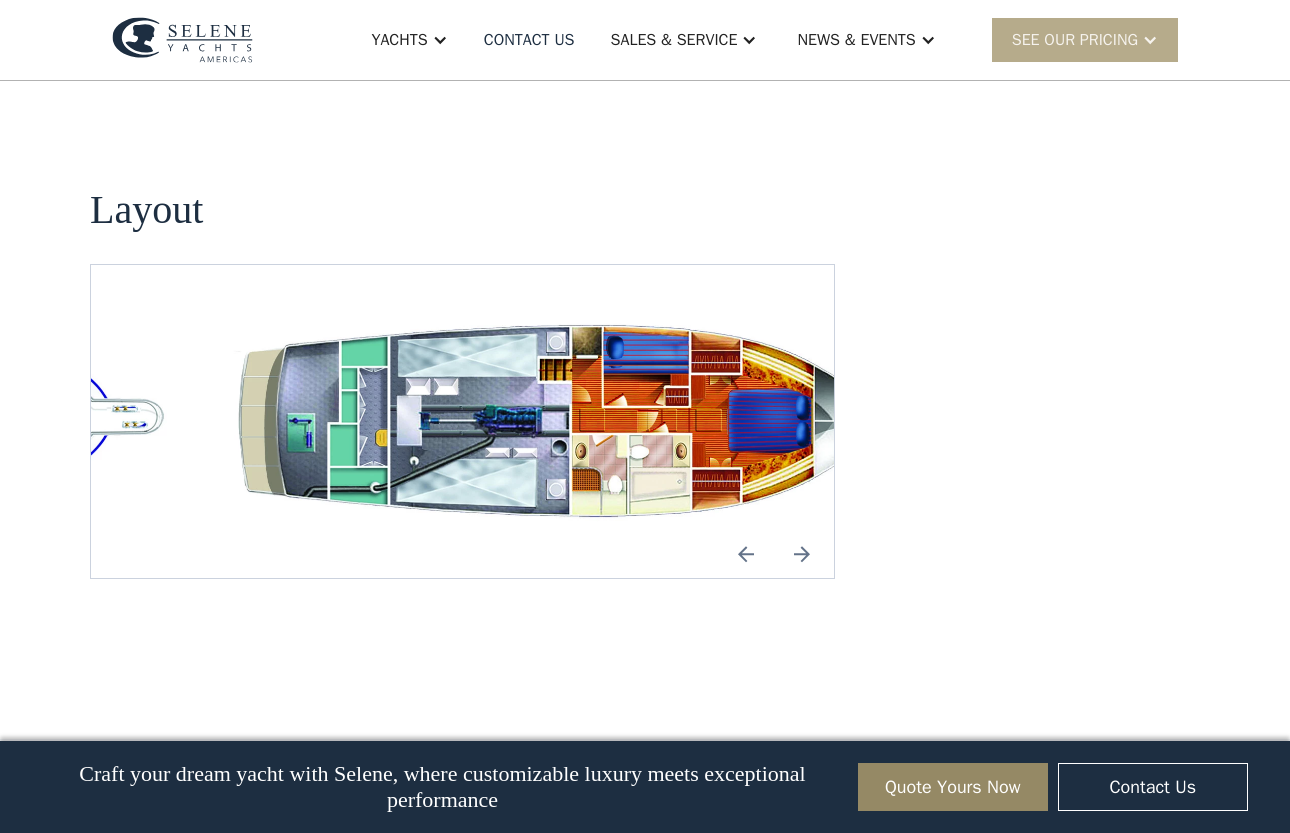 click at bounding box center (802, 554) 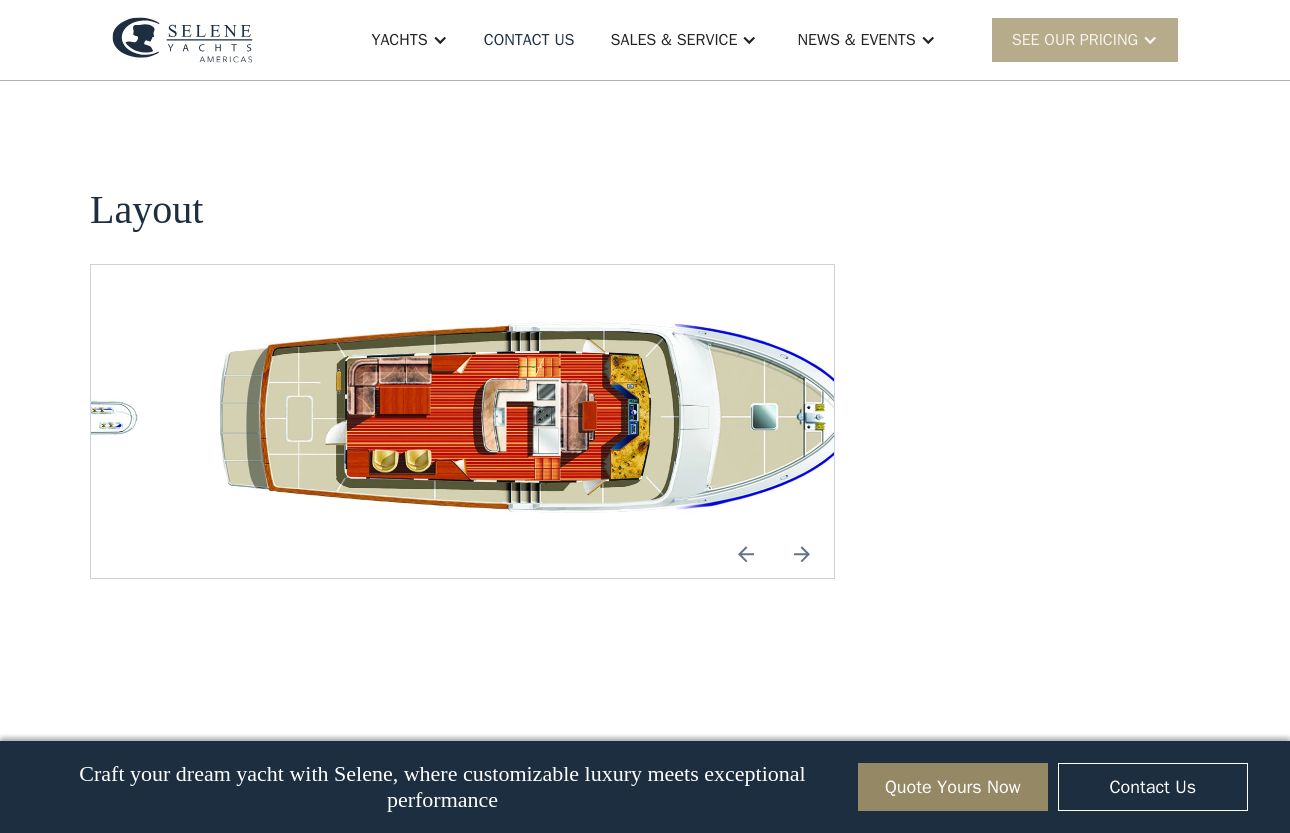 click at bounding box center (746, 554) 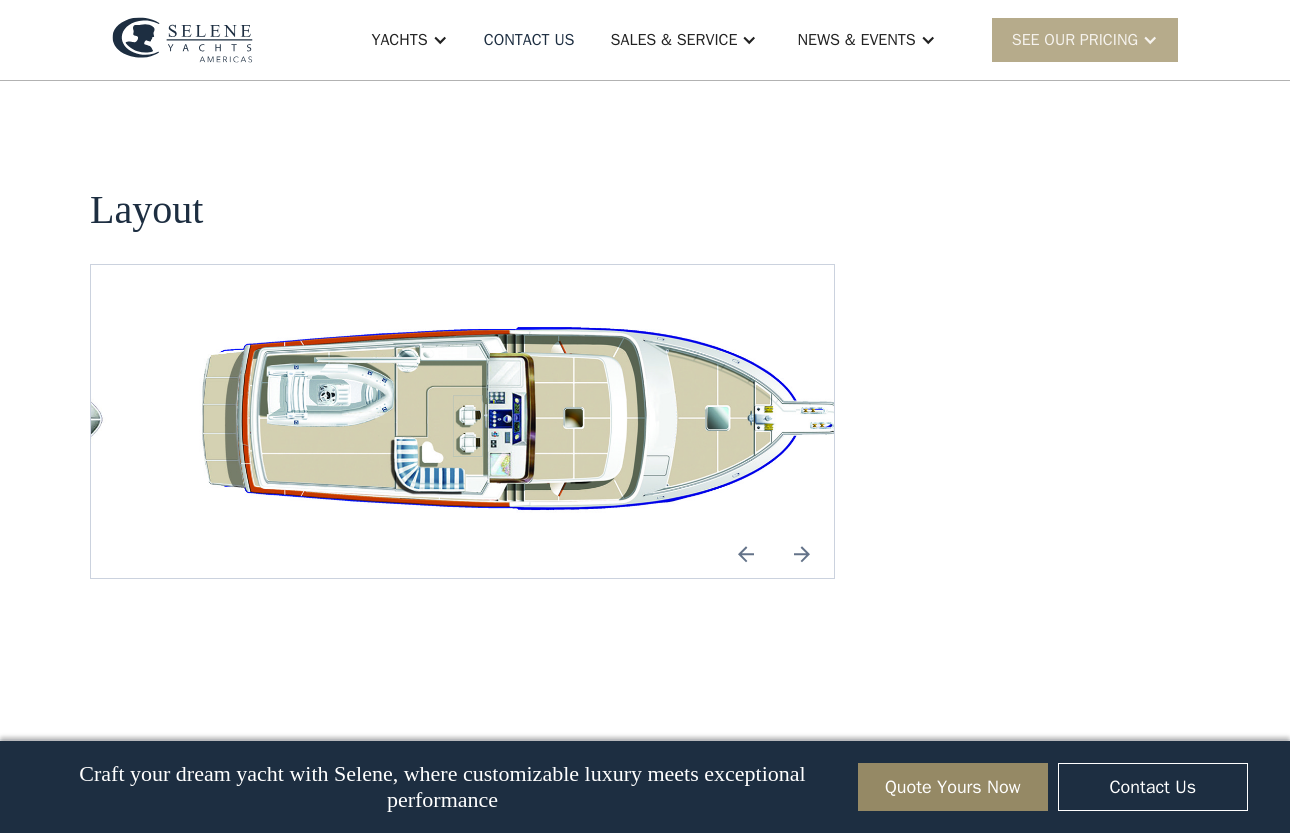 click at bounding box center [526, 421] 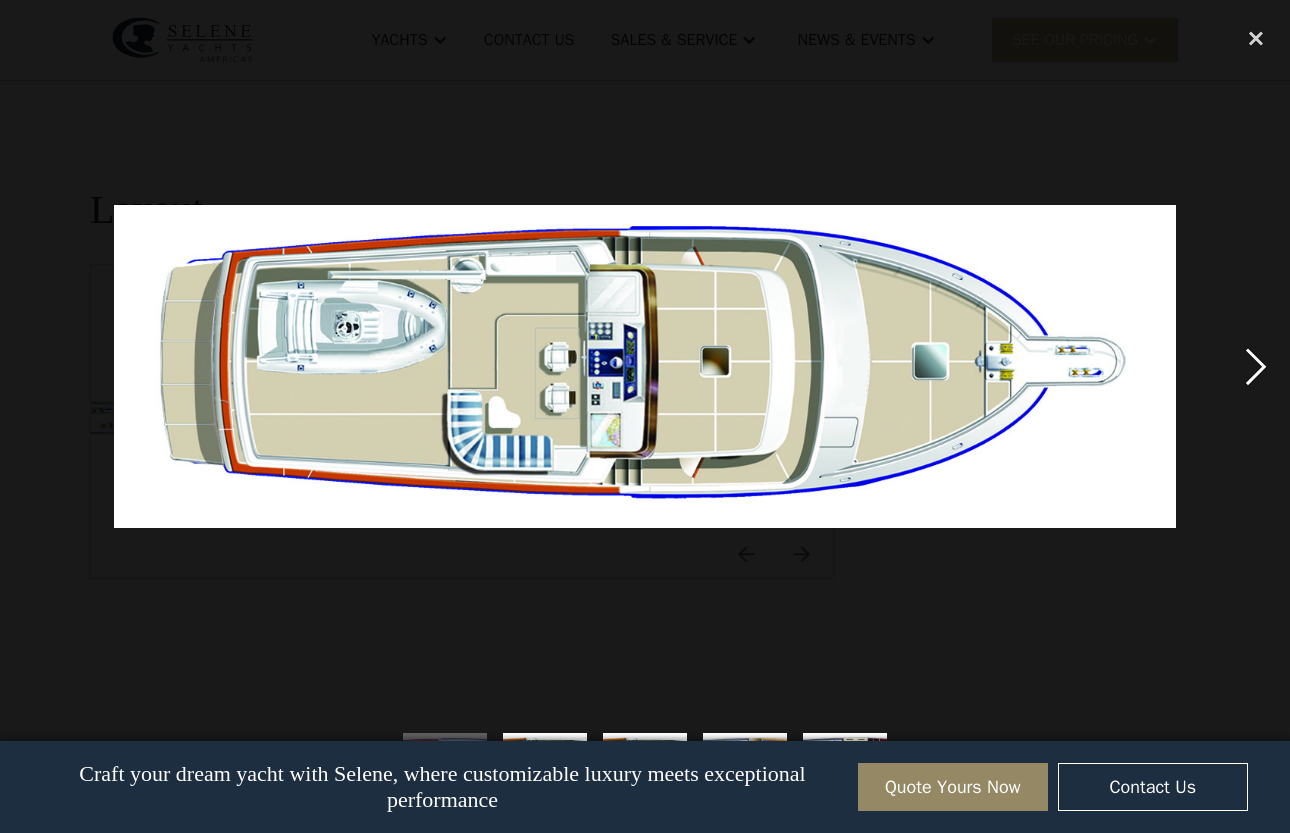 click at bounding box center [1256, 367] 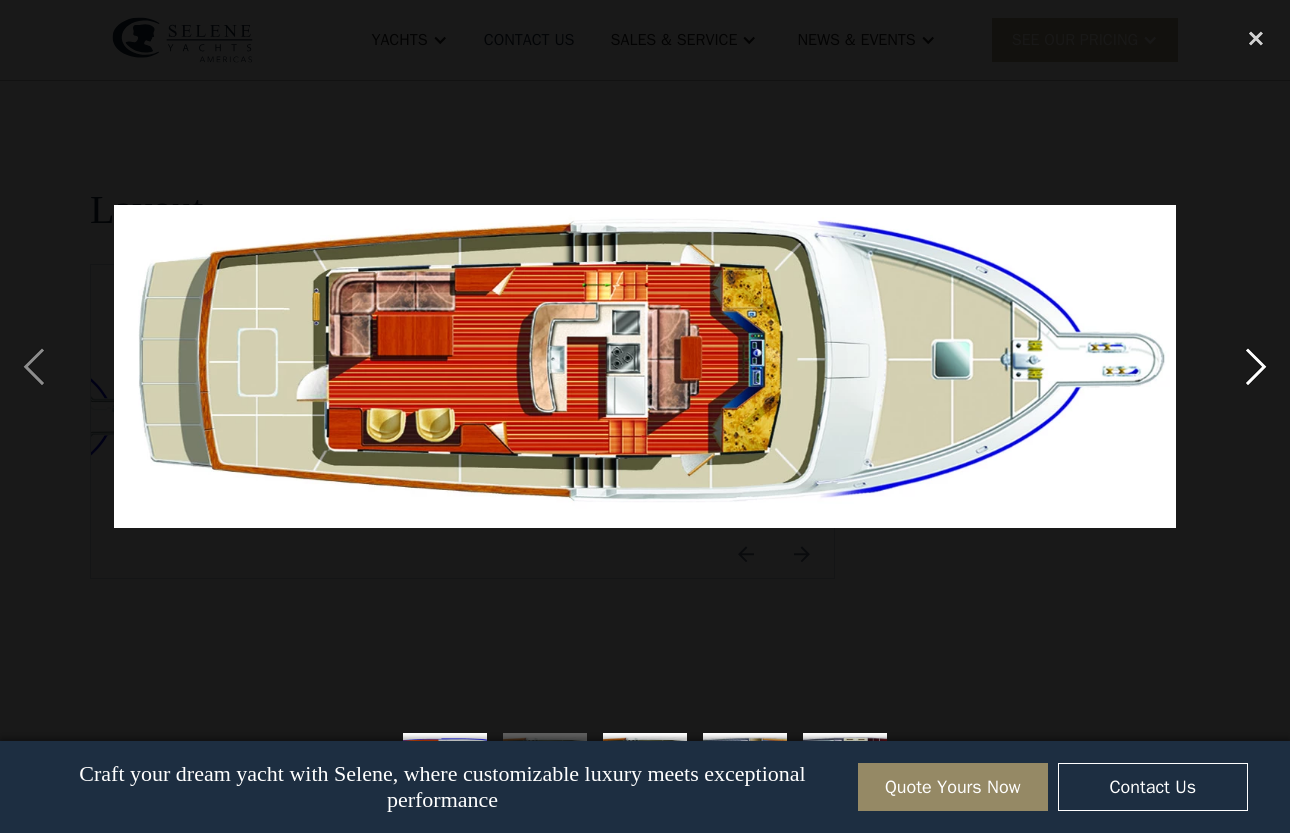 click at bounding box center (1256, 367) 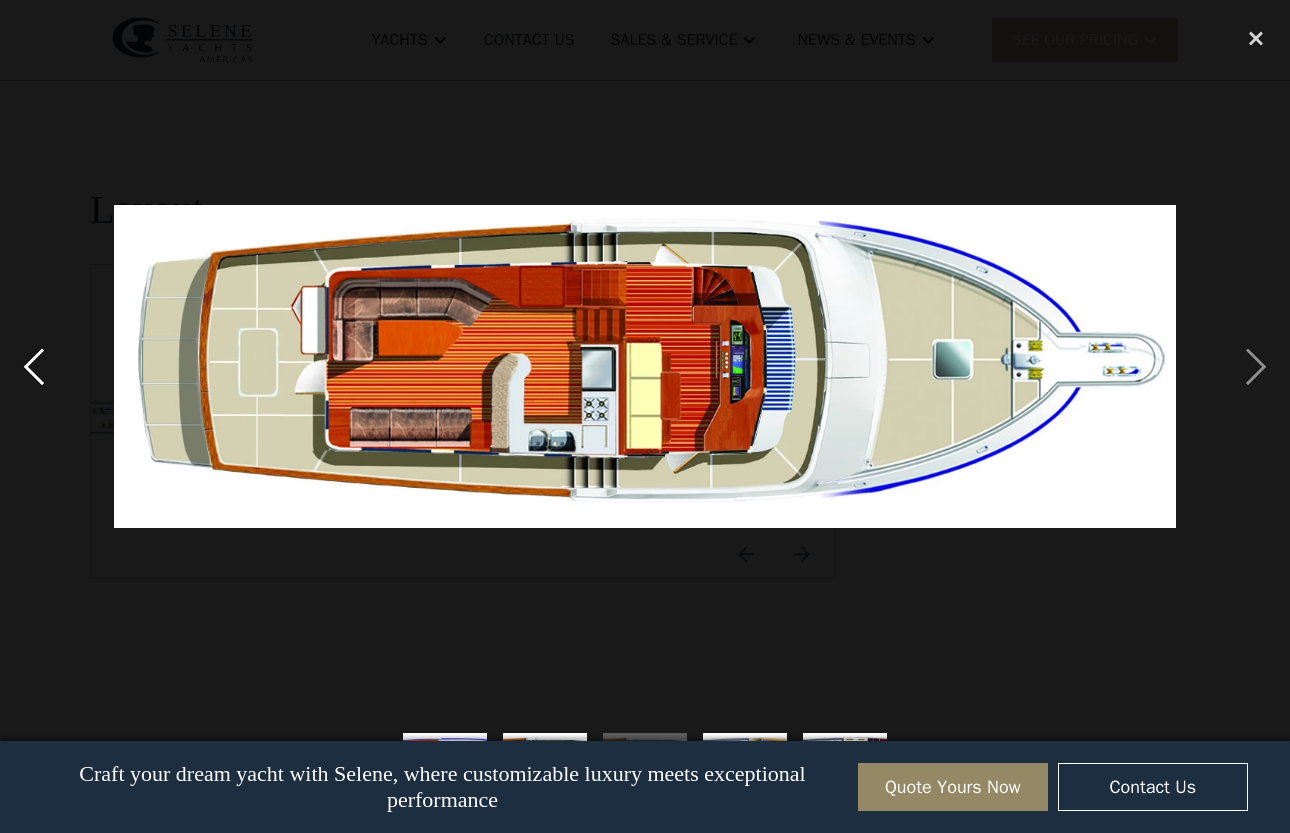 click at bounding box center [34, 367] 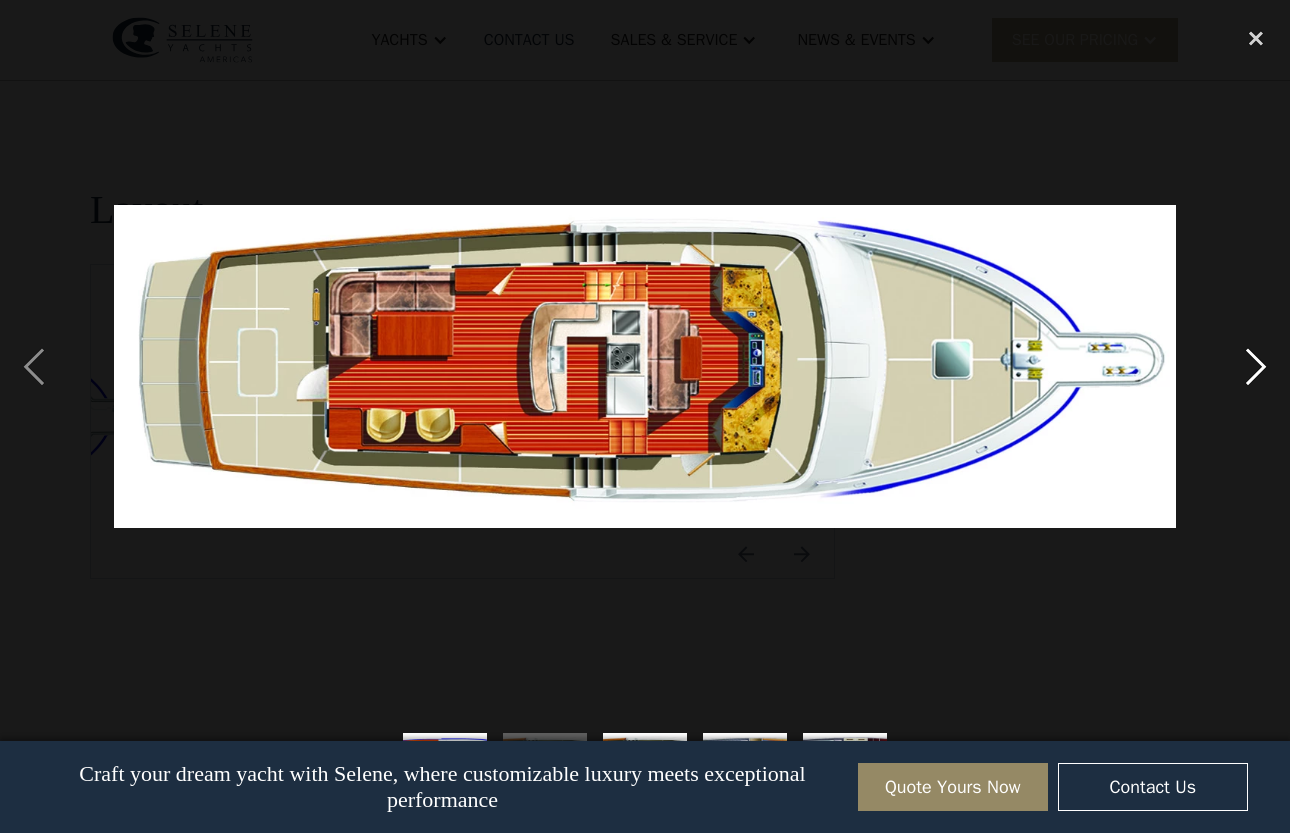 click at bounding box center (1256, 367) 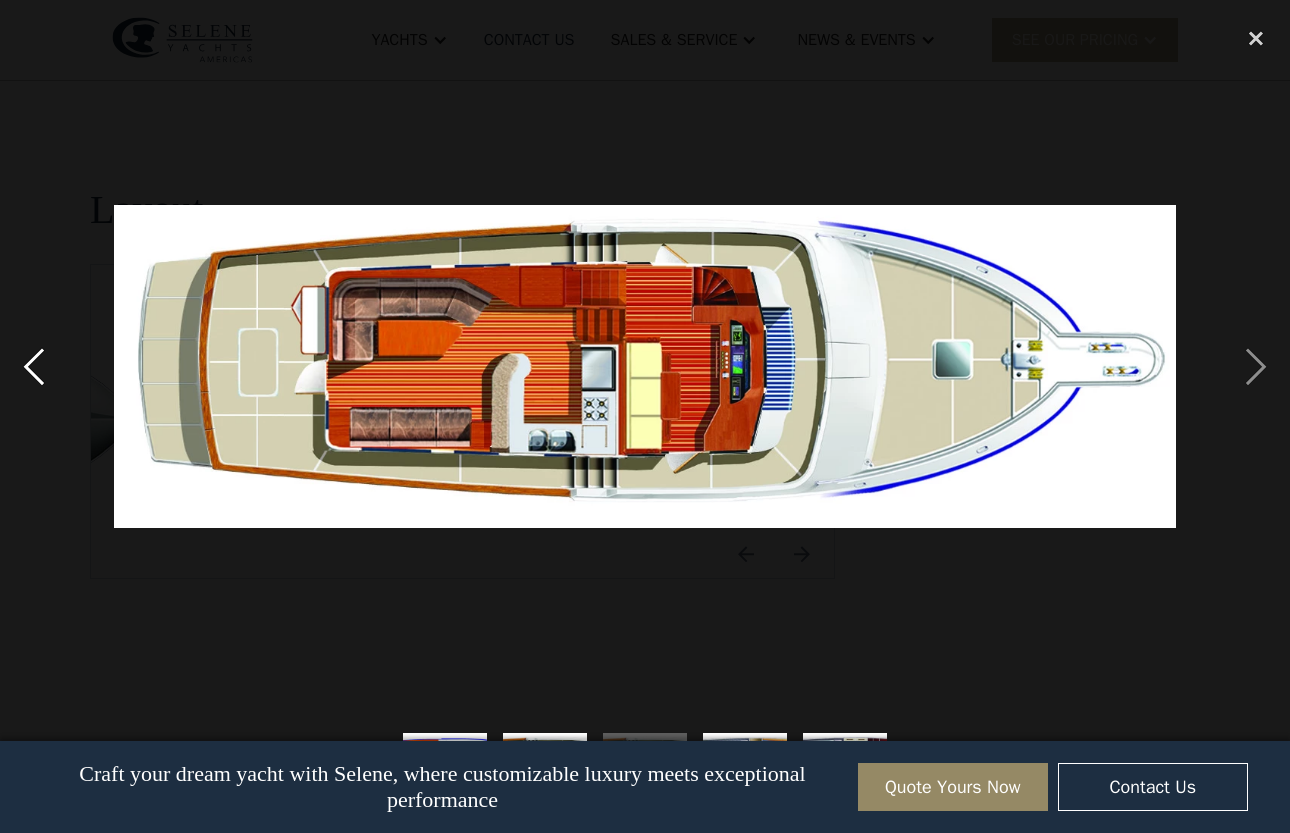 click at bounding box center [34, 367] 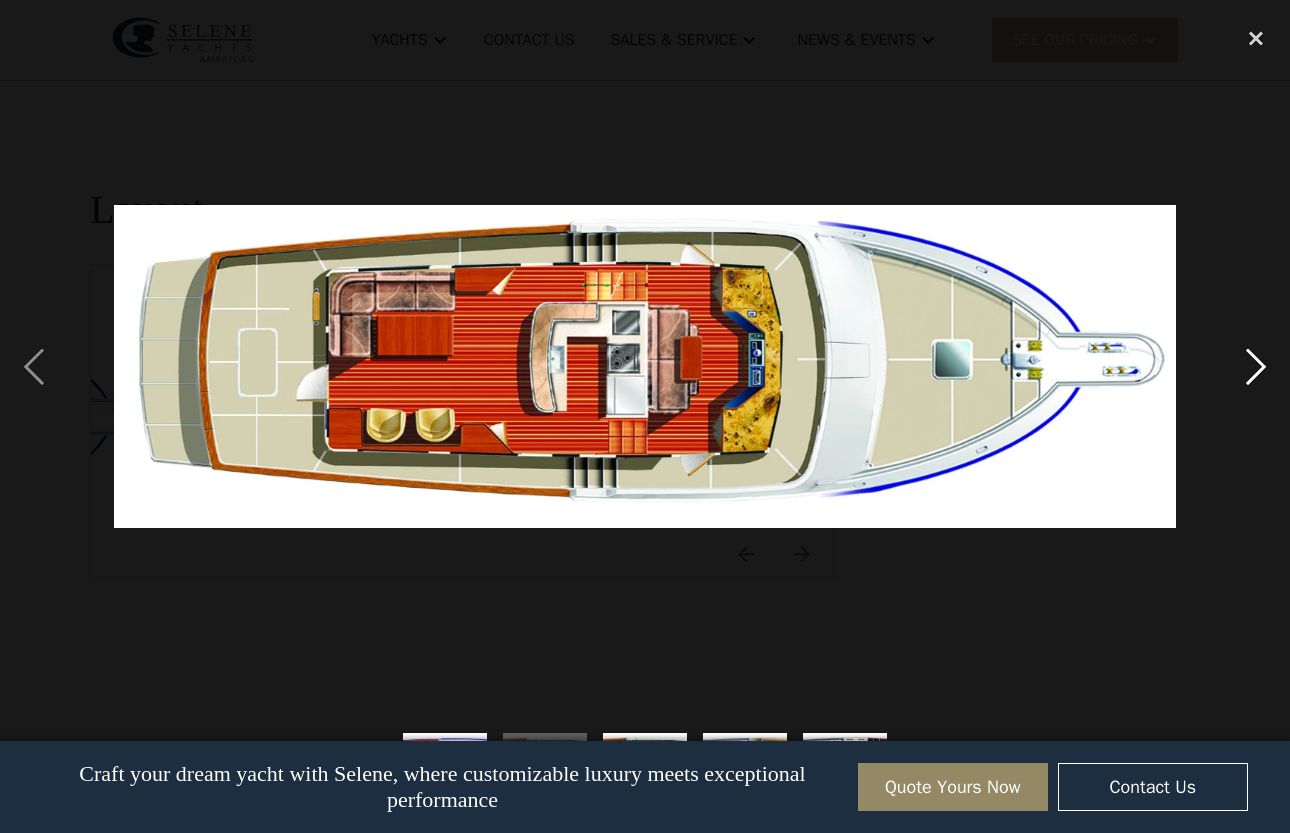 click at bounding box center [1256, 367] 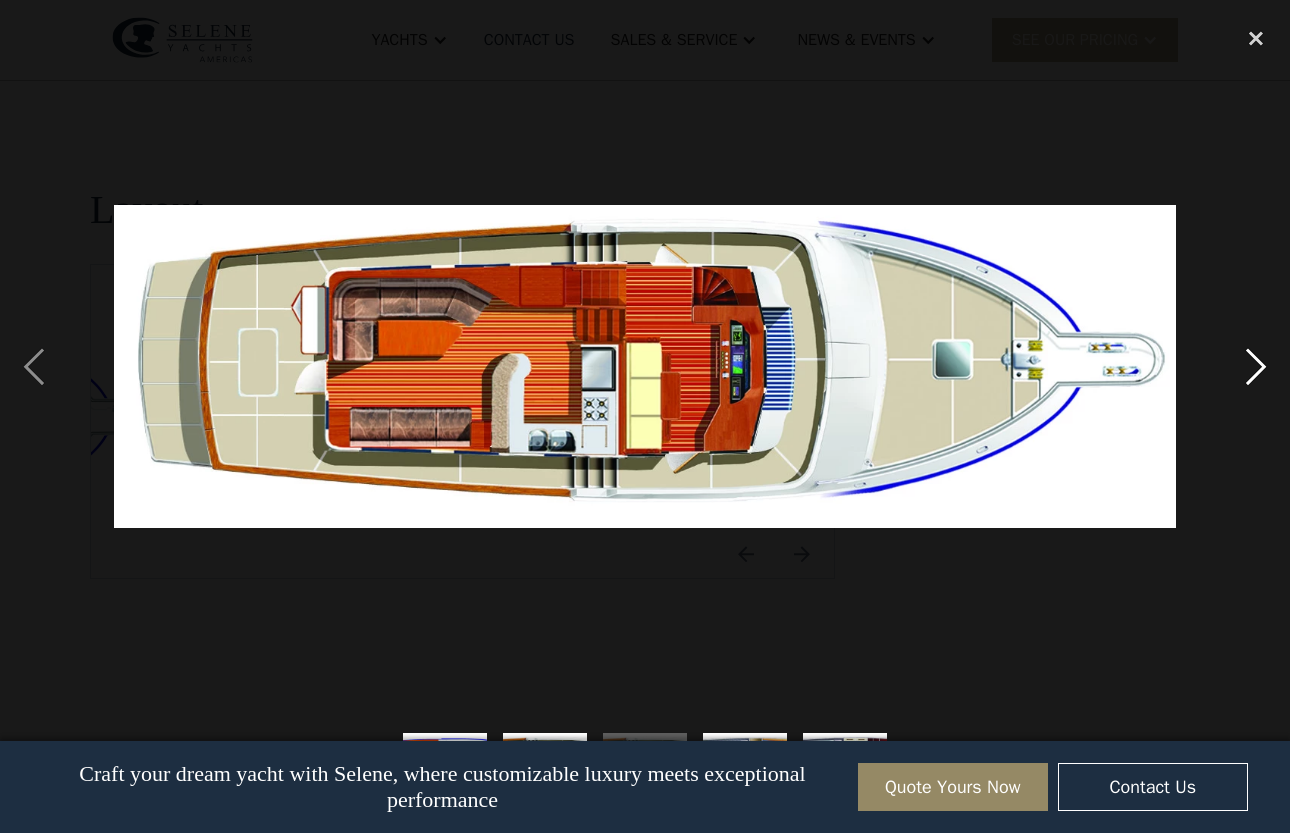 click at bounding box center (1256, 367) 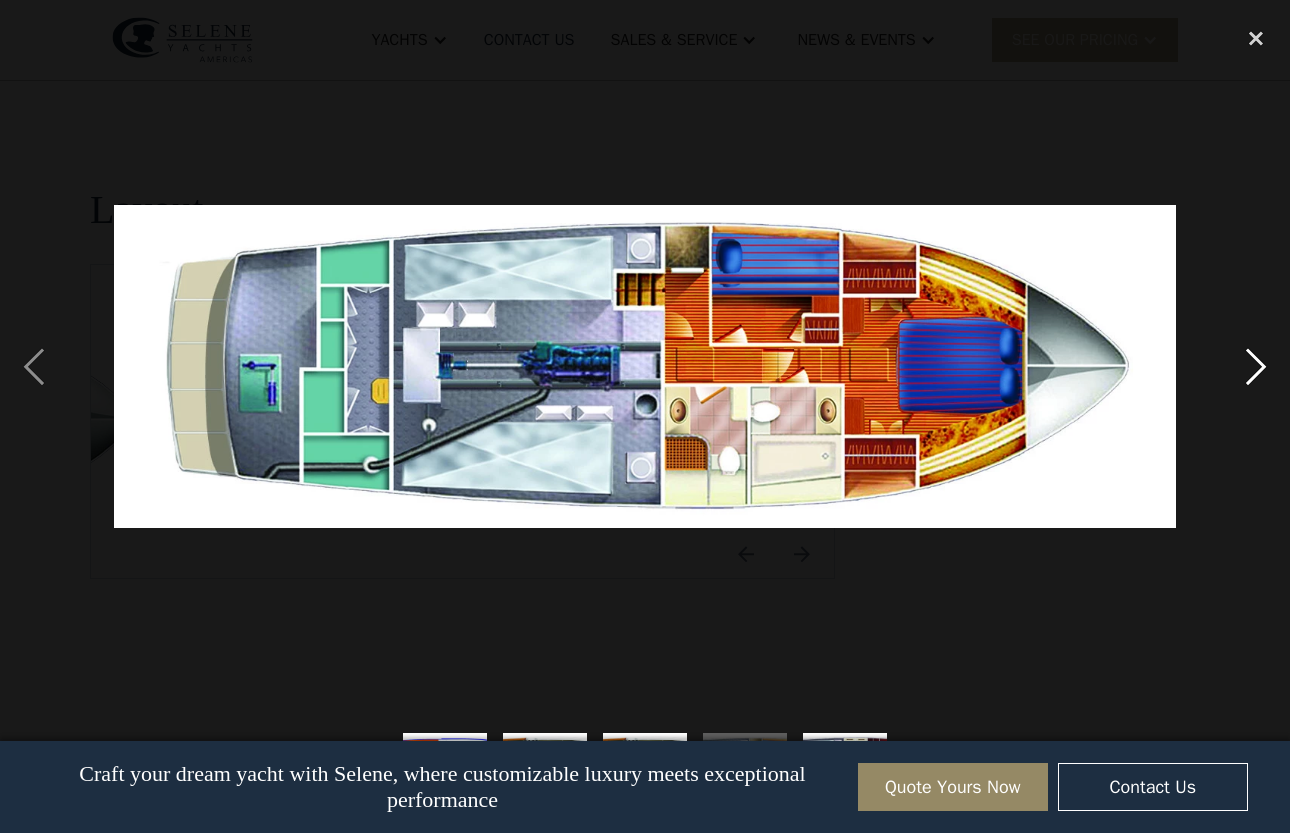 click at bounding box center [1256, 367] 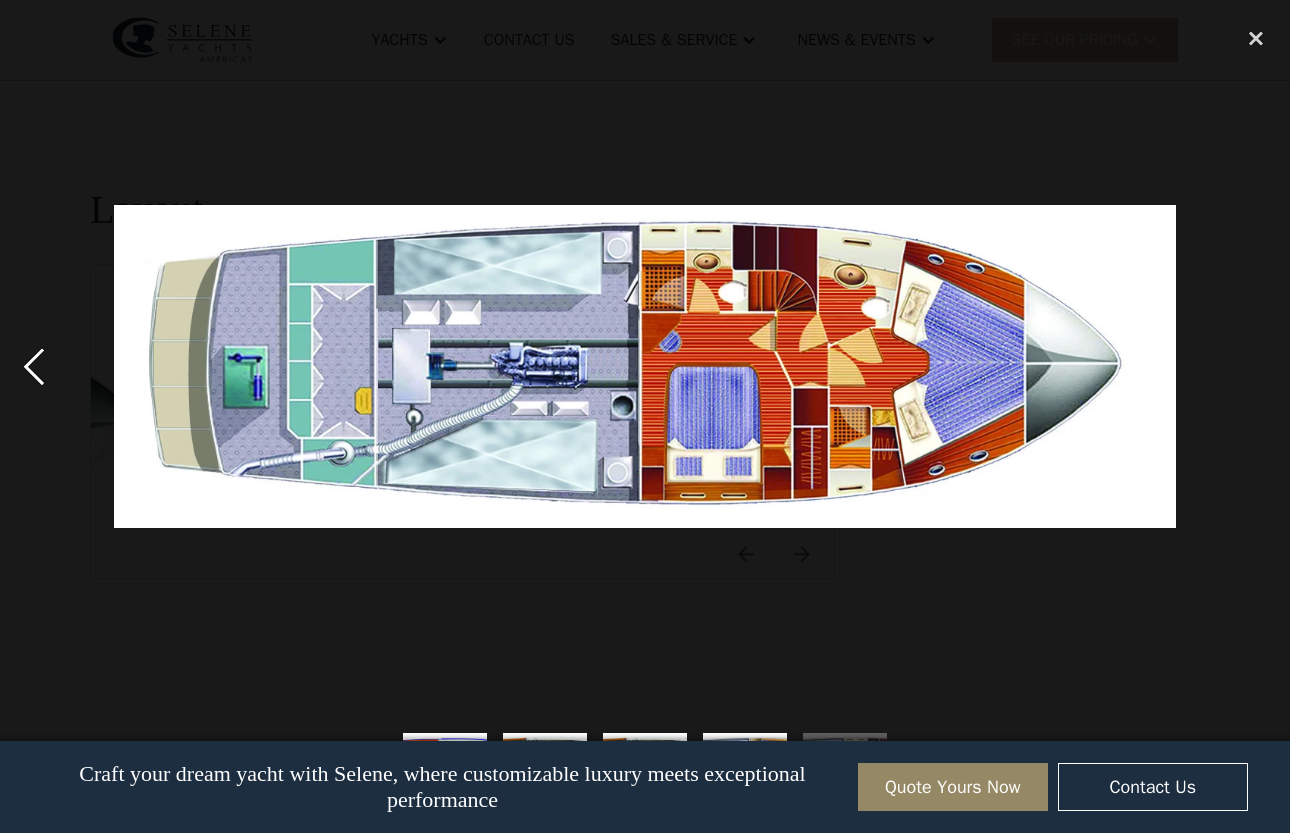 click at bounding box center [34, 367] 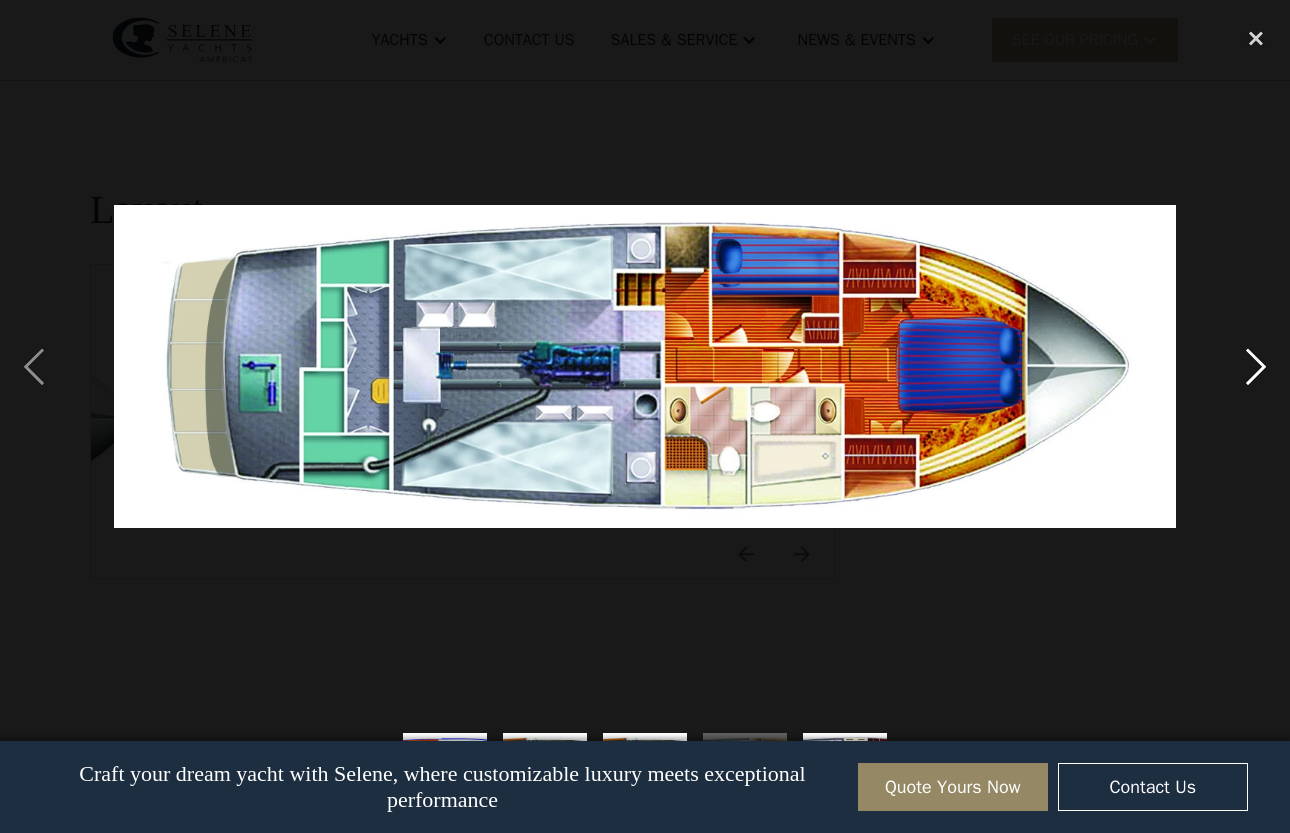 click at bounding box center [1256, 367] 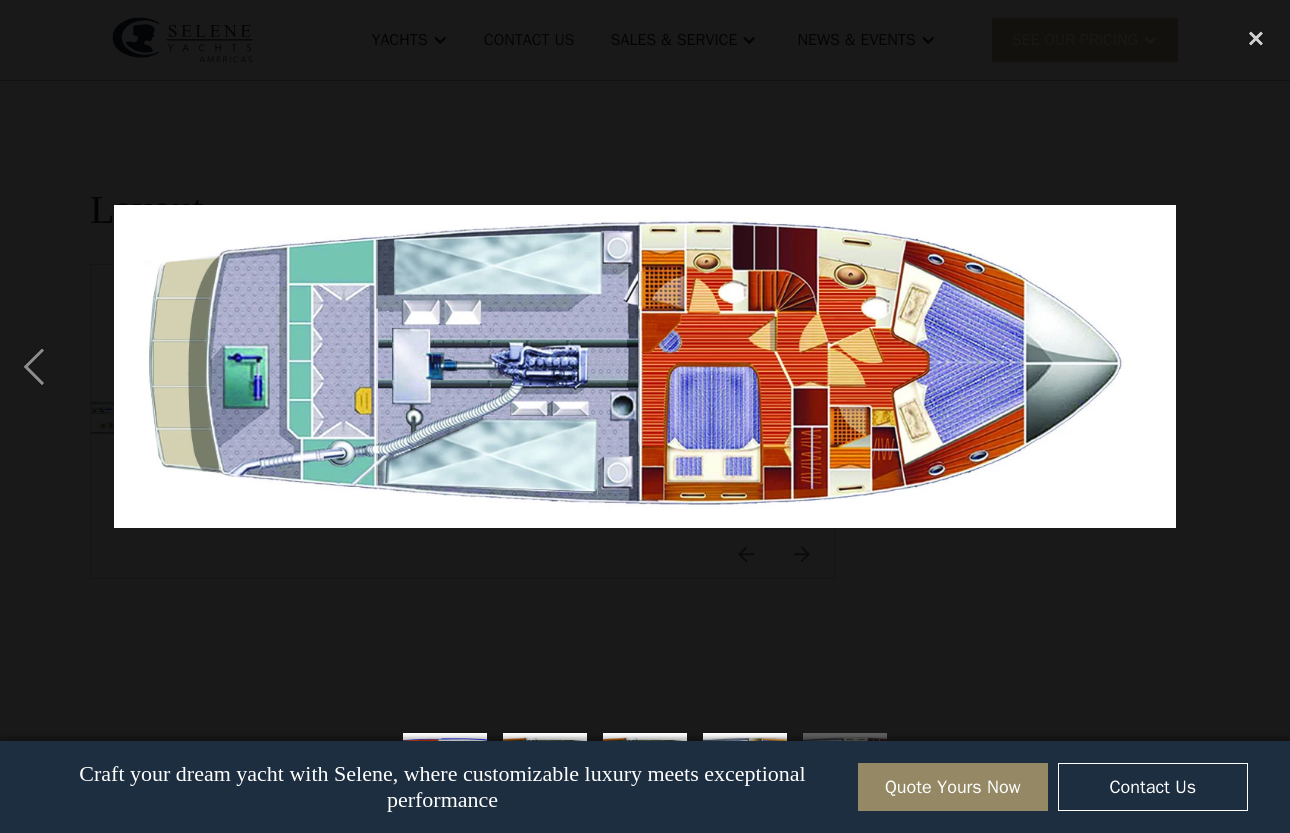 click at bounding box center [1256, 367] 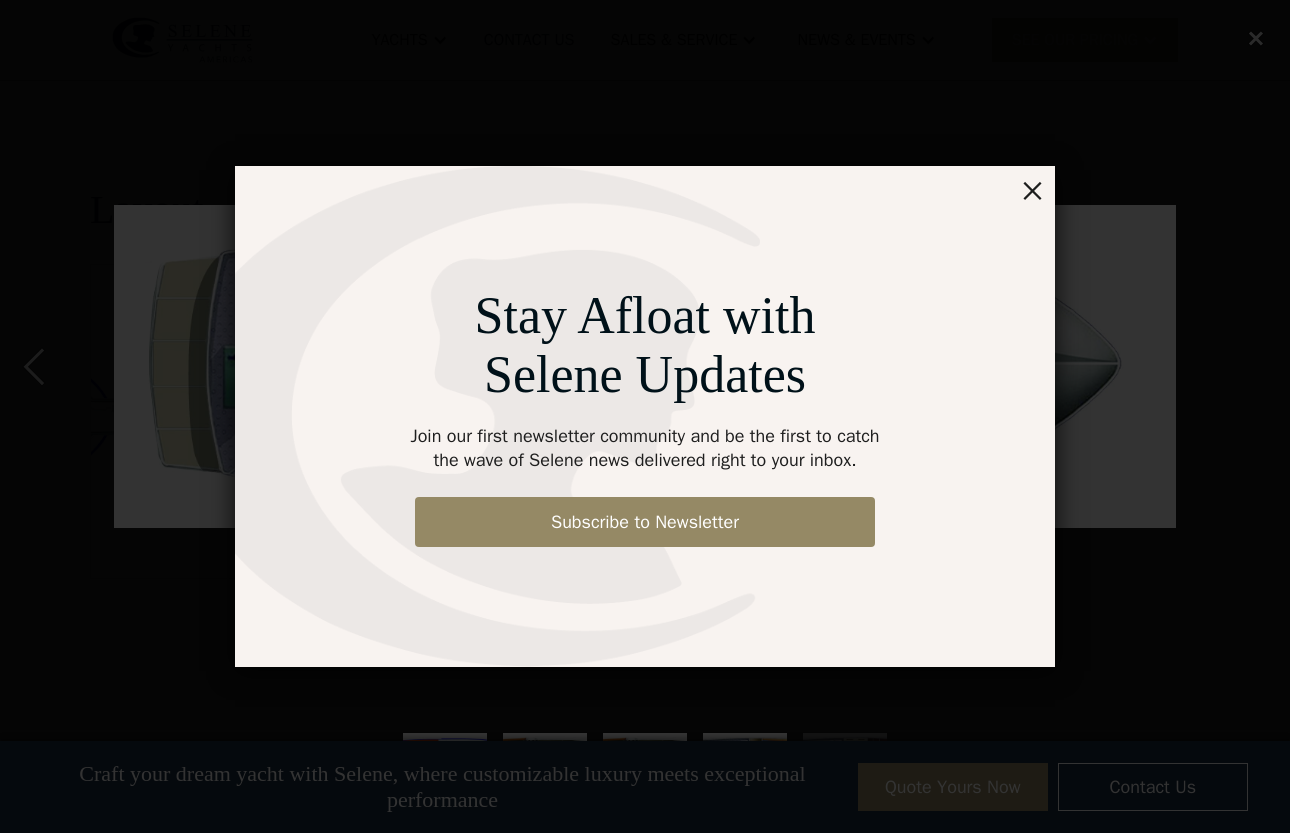 click on "×" at bounding box center (1032, 189) 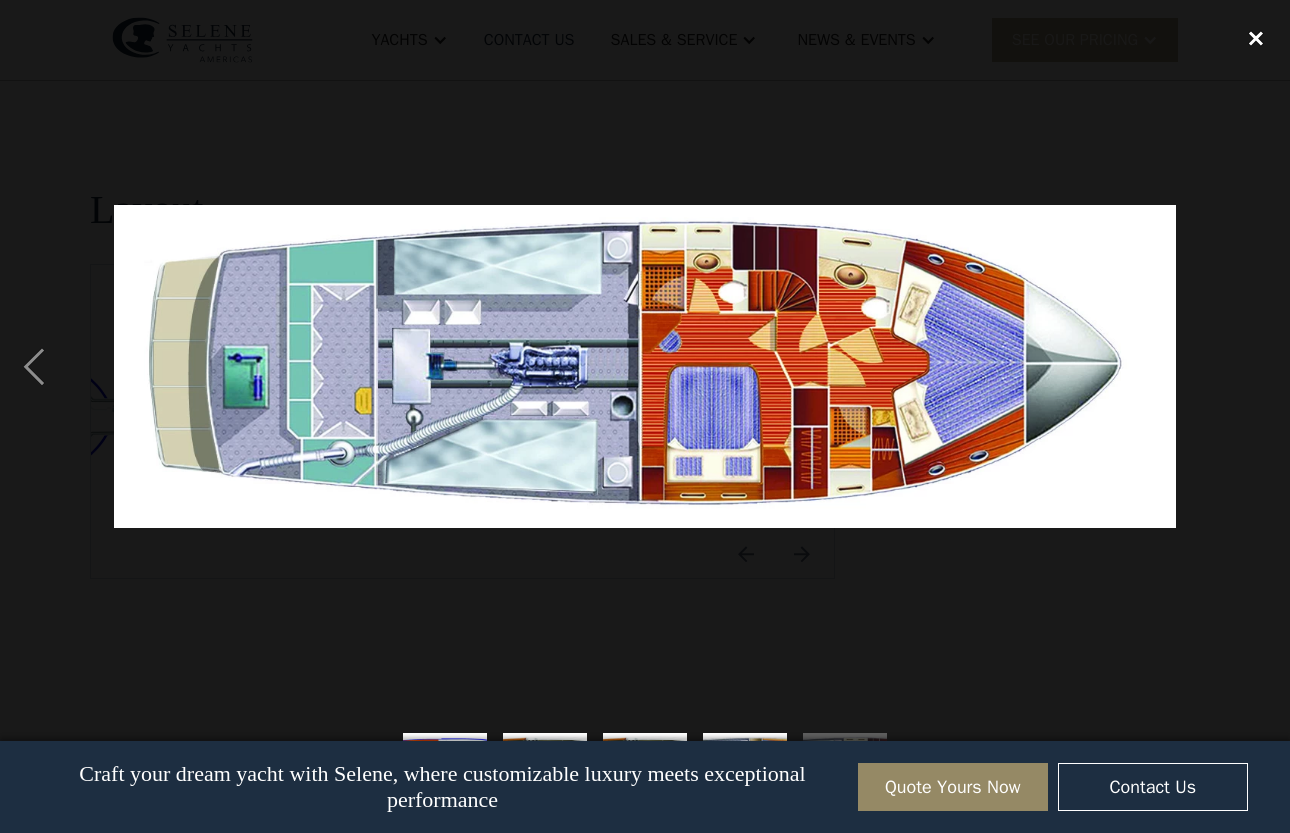 click at bounding box center (1256, 39) 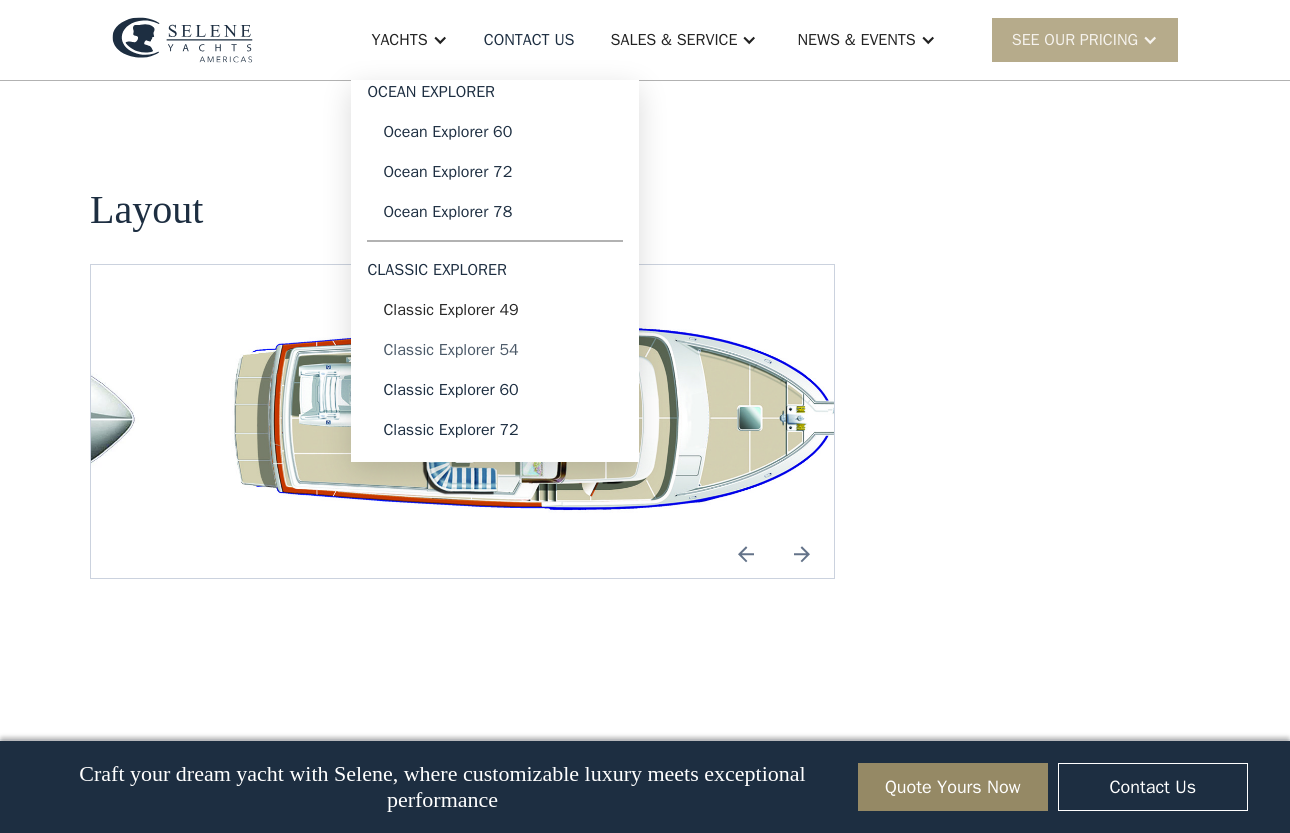 click on "Classic Explorer 54" at bounding box center (495, 350) 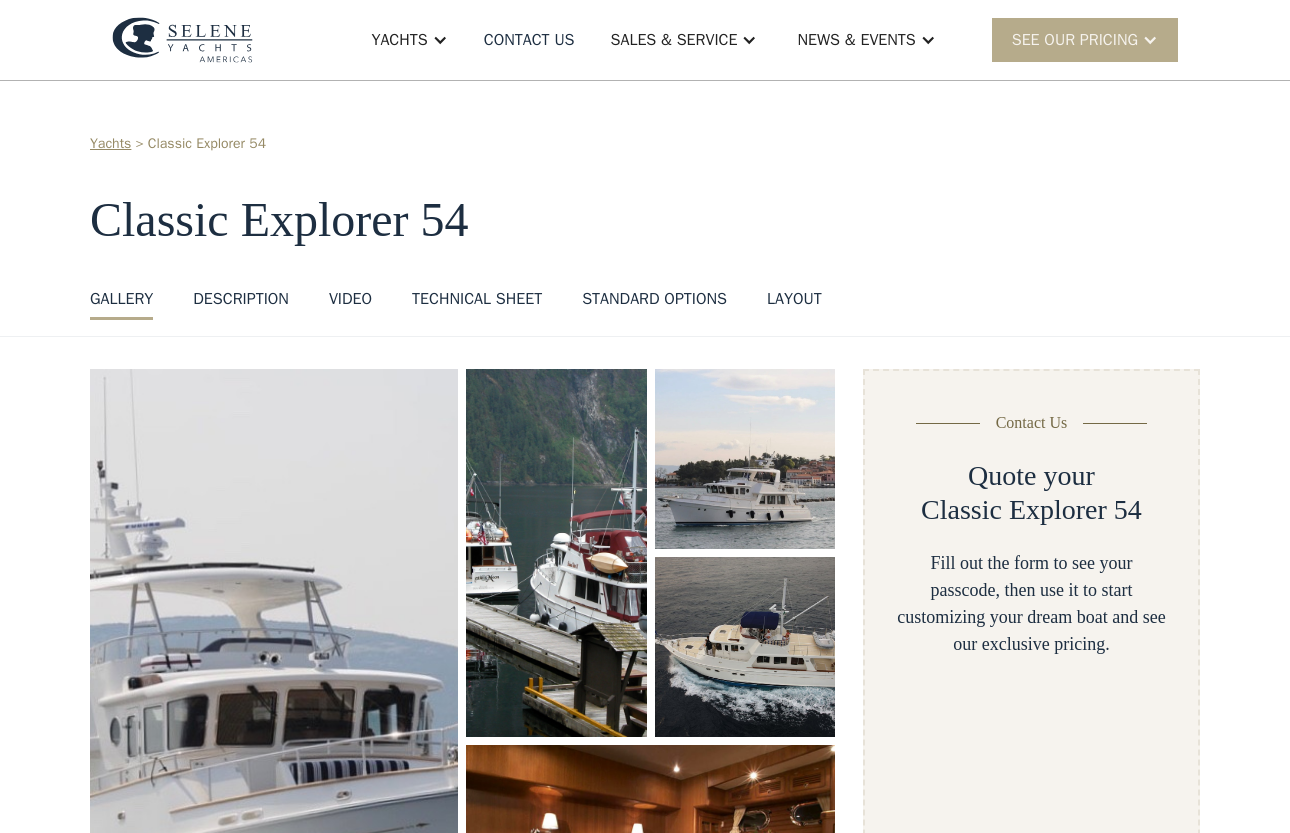 scroll, scrollTop: 0, scrollLeft: 0, axis: both 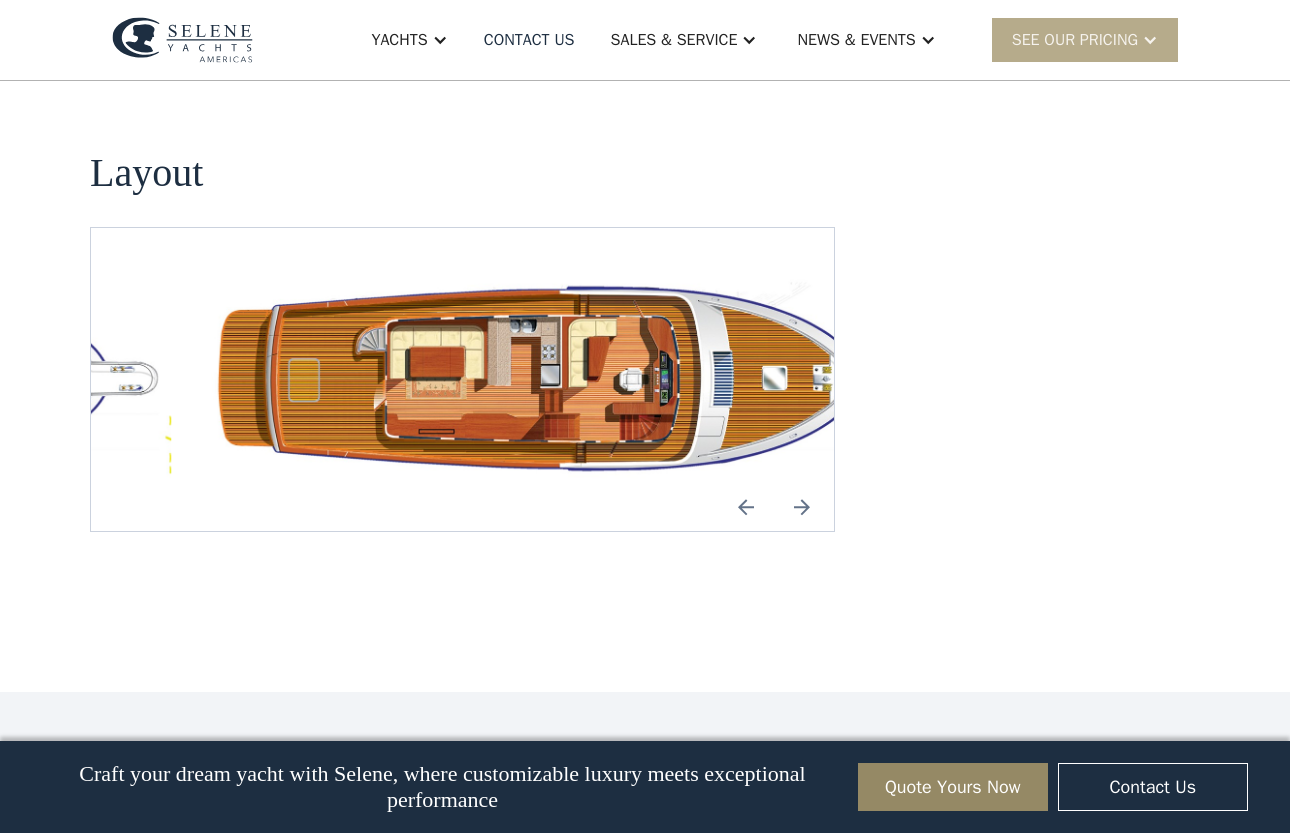 click at bounding box center [558, 379] 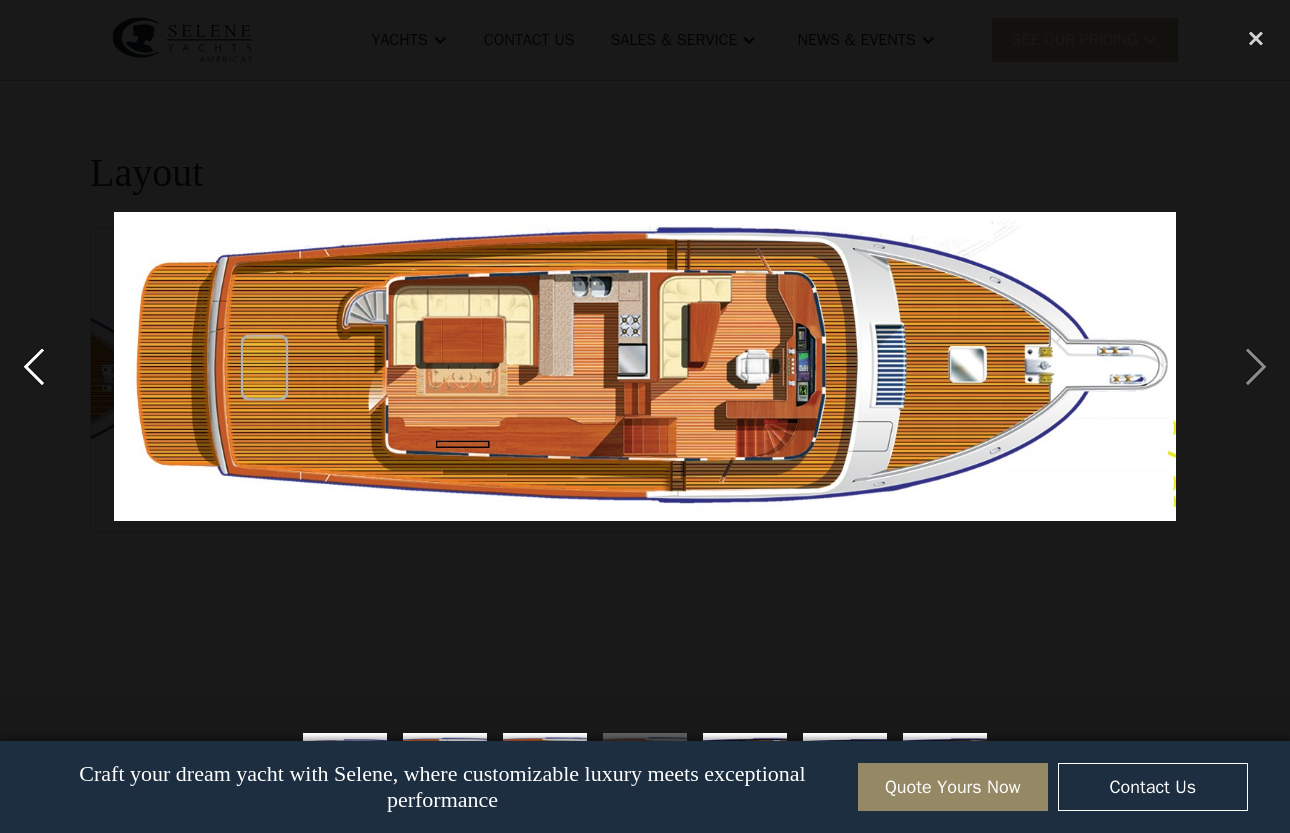click at bounding box center (34, 367) 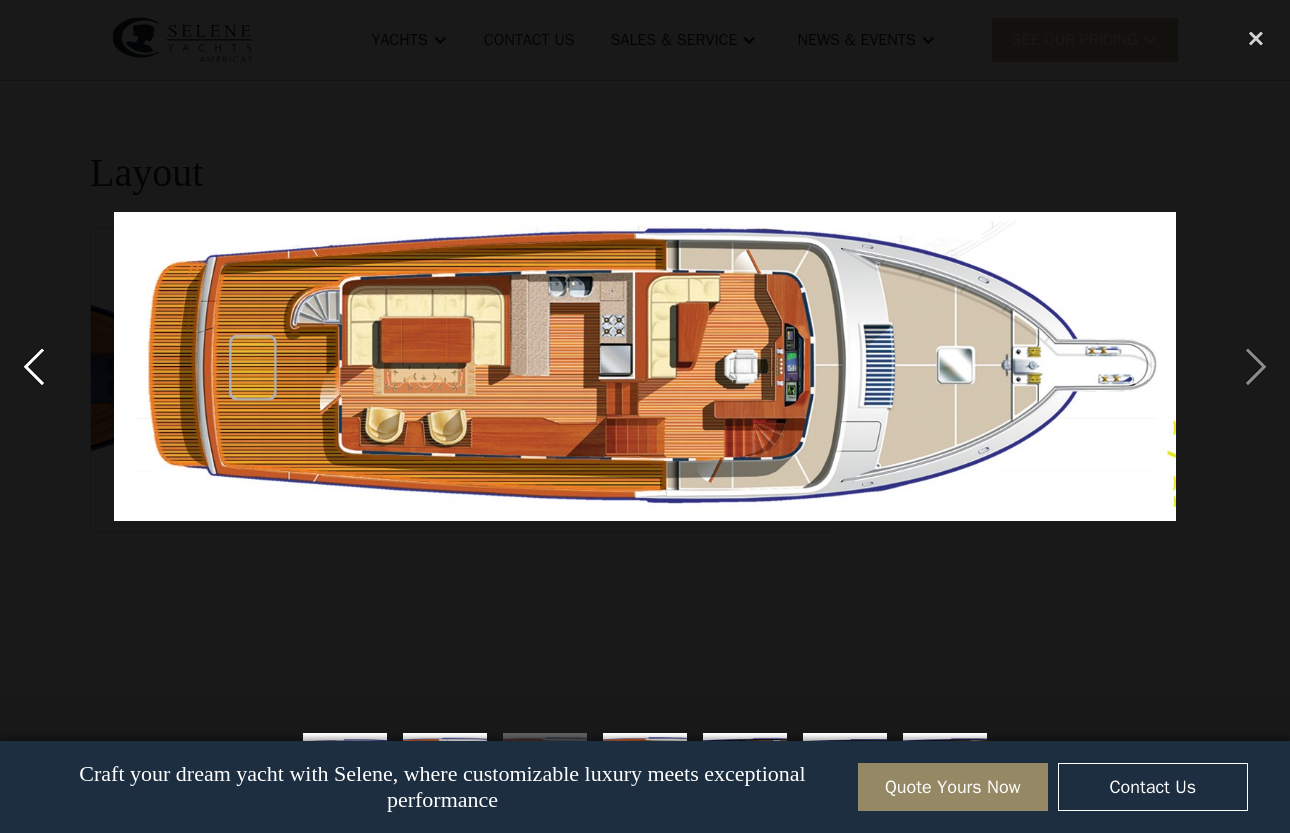 click at bounding box center (34, 367) 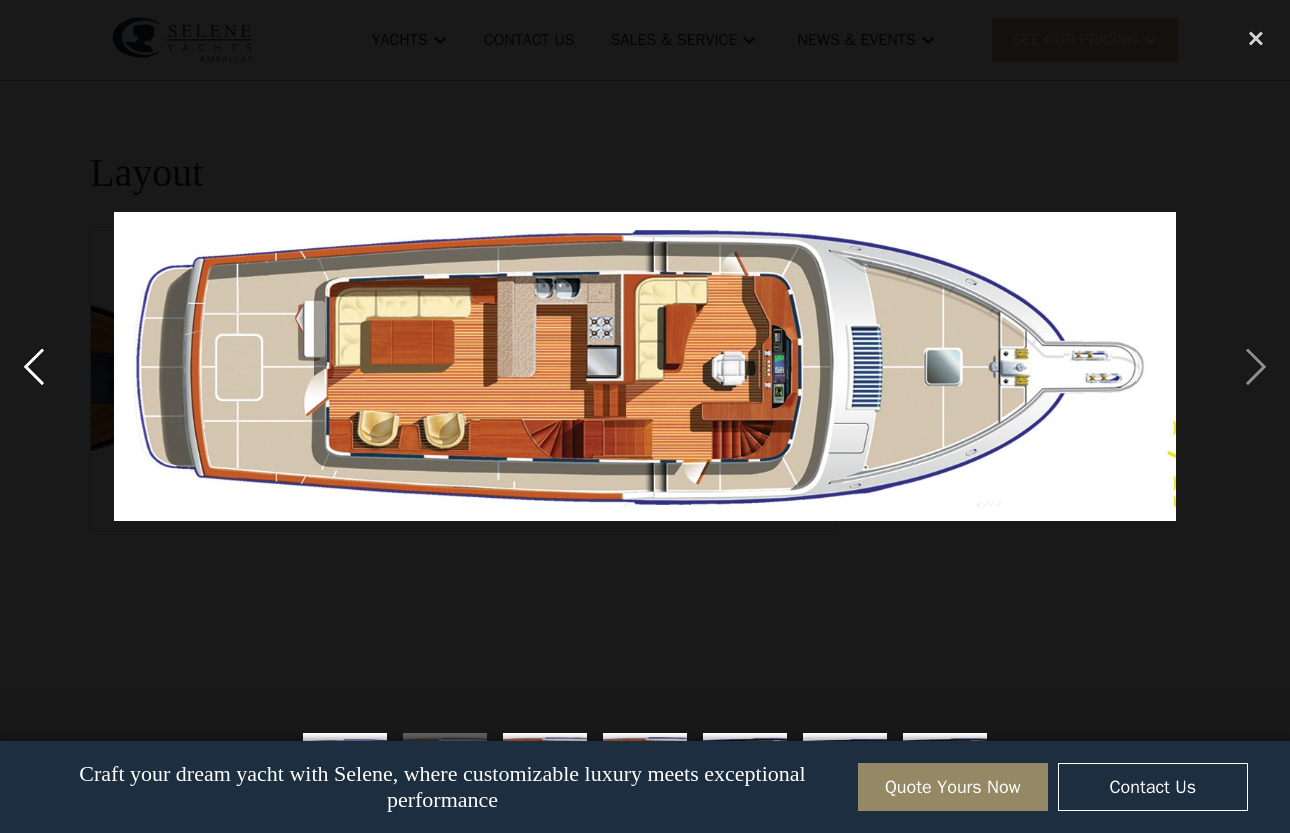 click at bounding box center (34, 367) 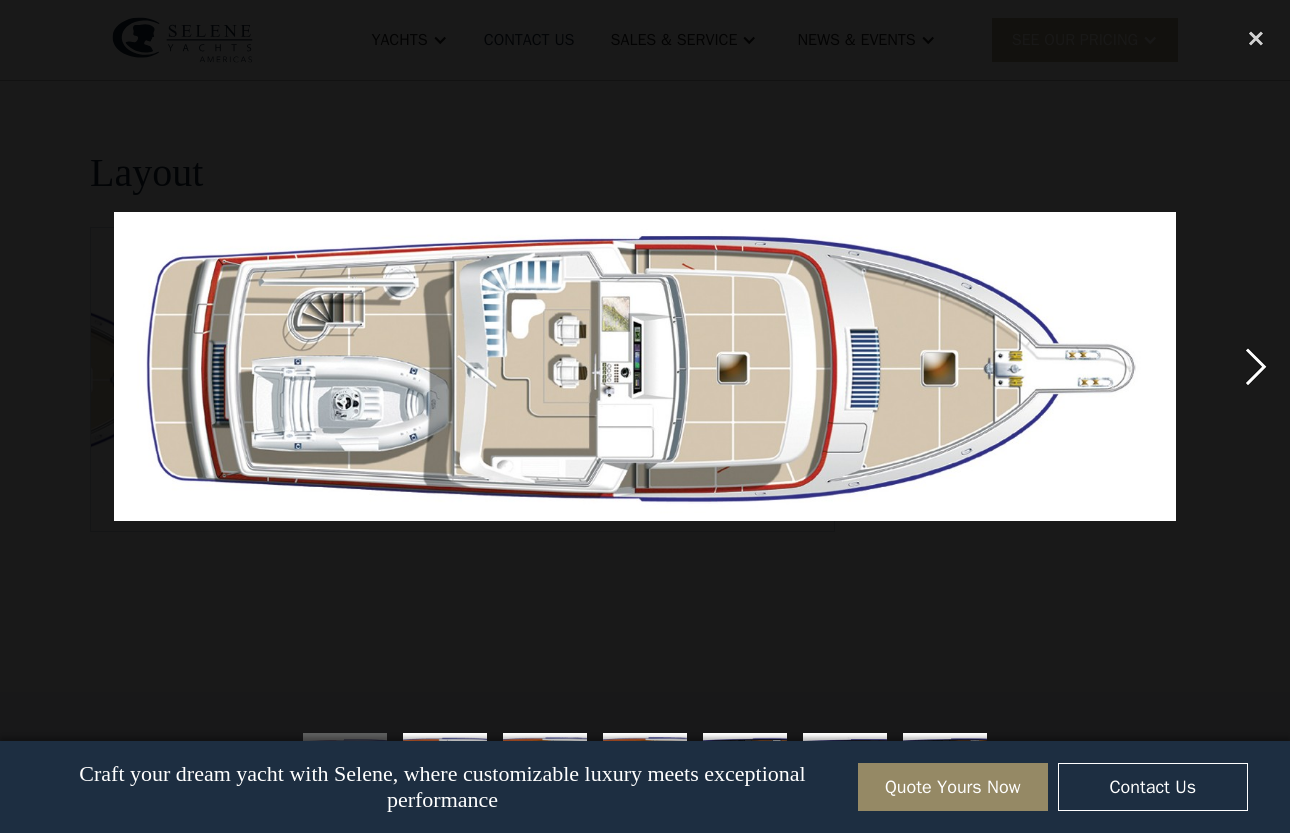 click at bounding box center [1256, 367] 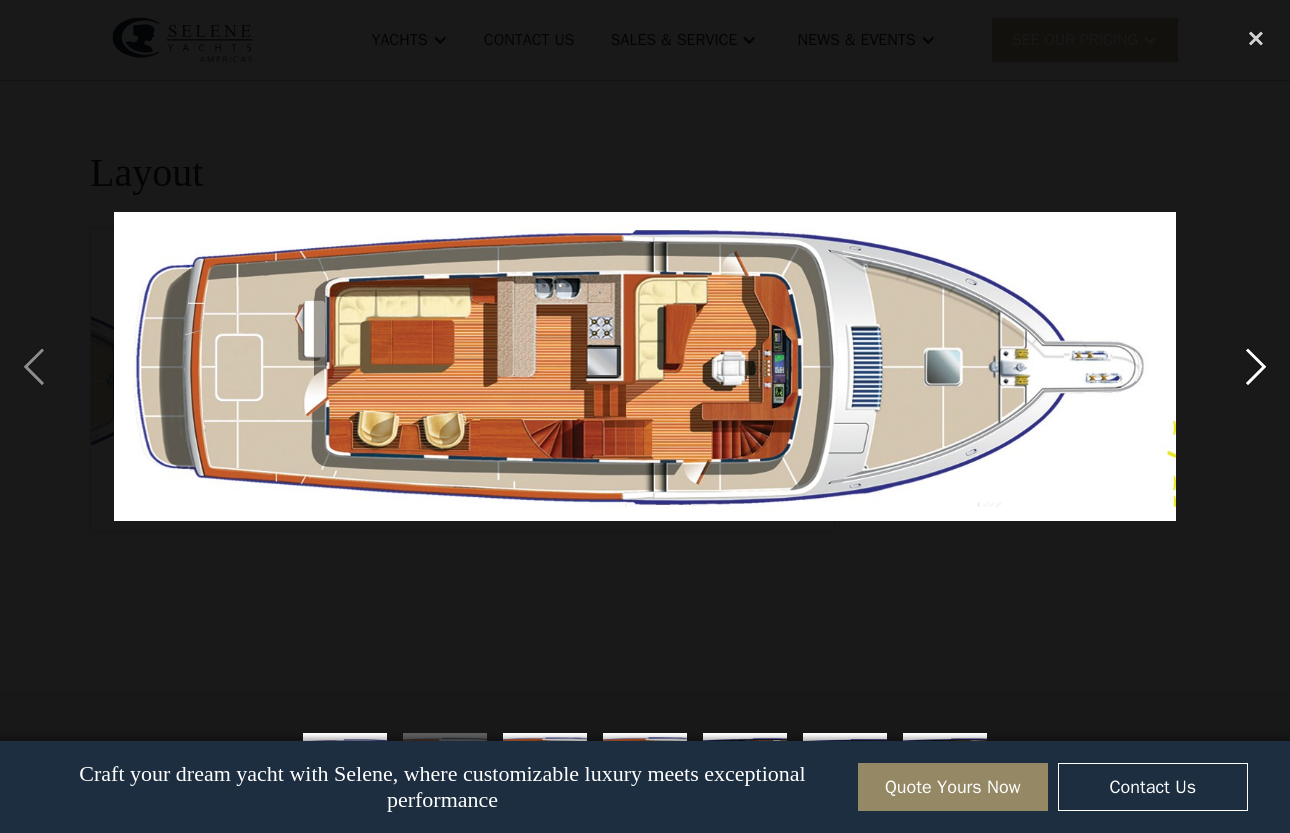 click at bounding box center (1256, 367) 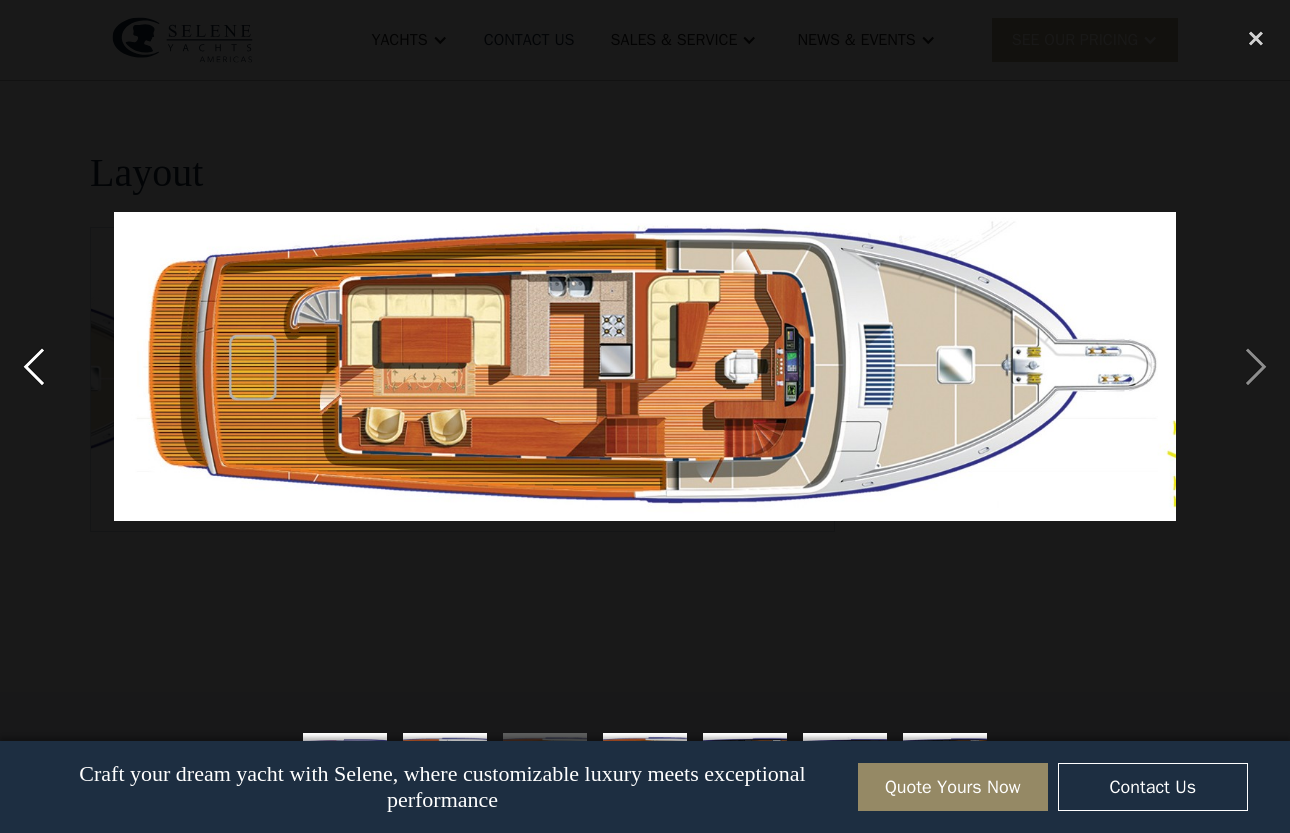 click at bounding box center [34, 367] 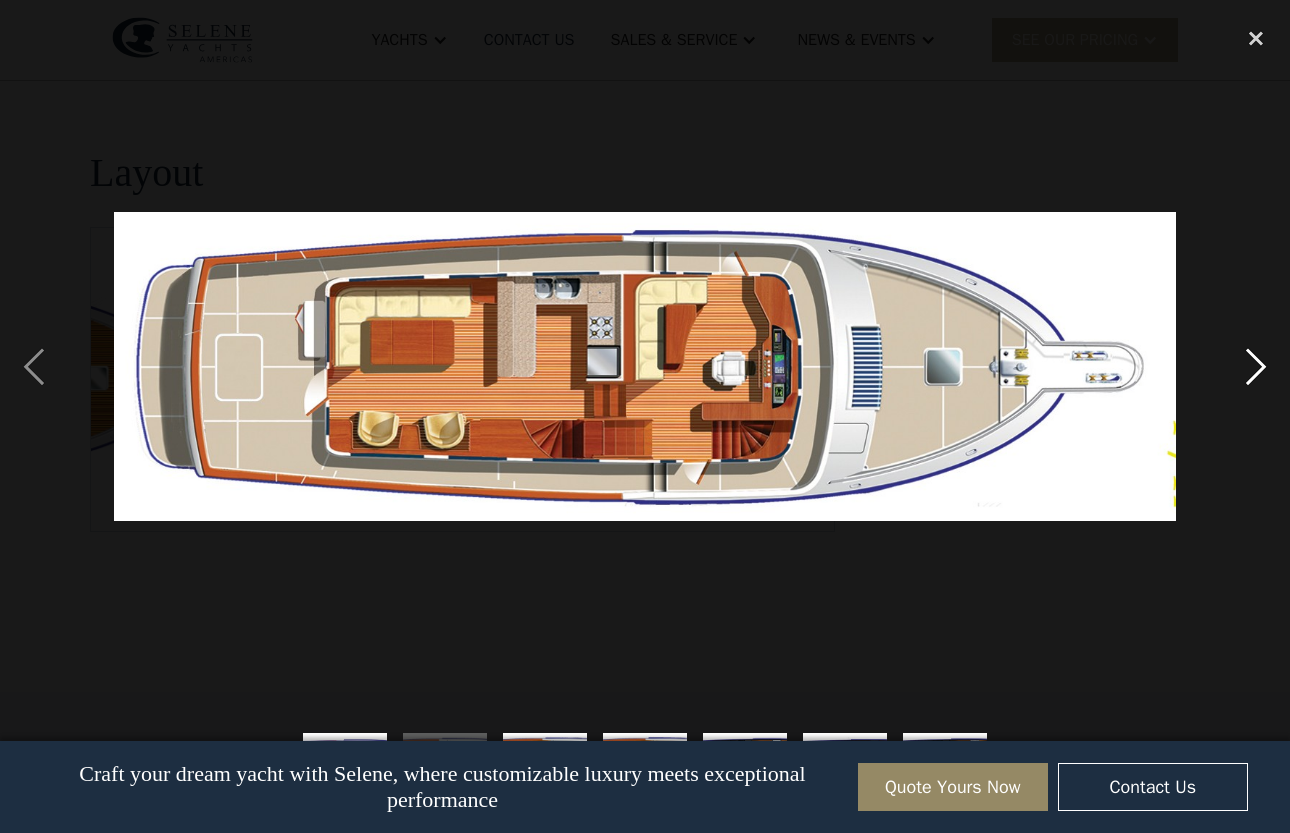 click at bounding box center (1256, 367) 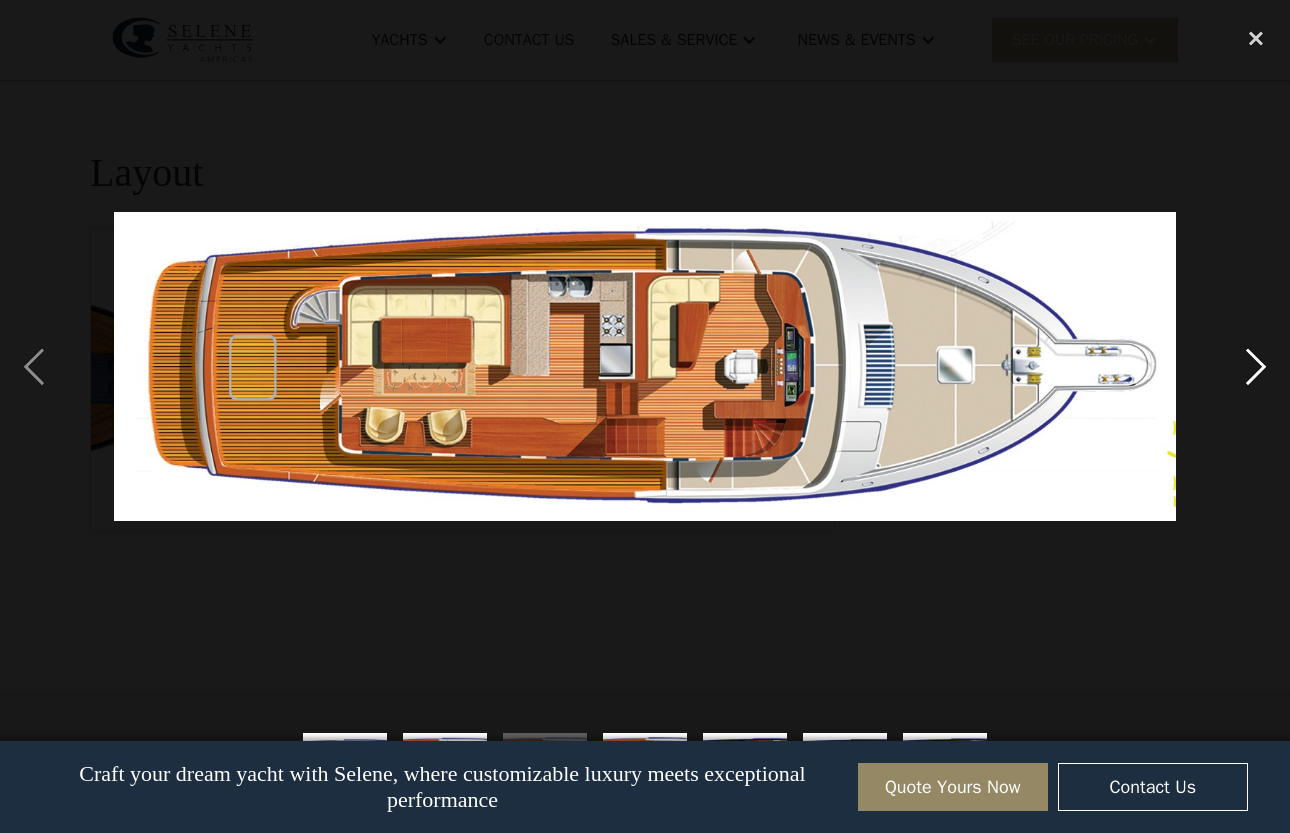 click at bounding box center [1256, 367] 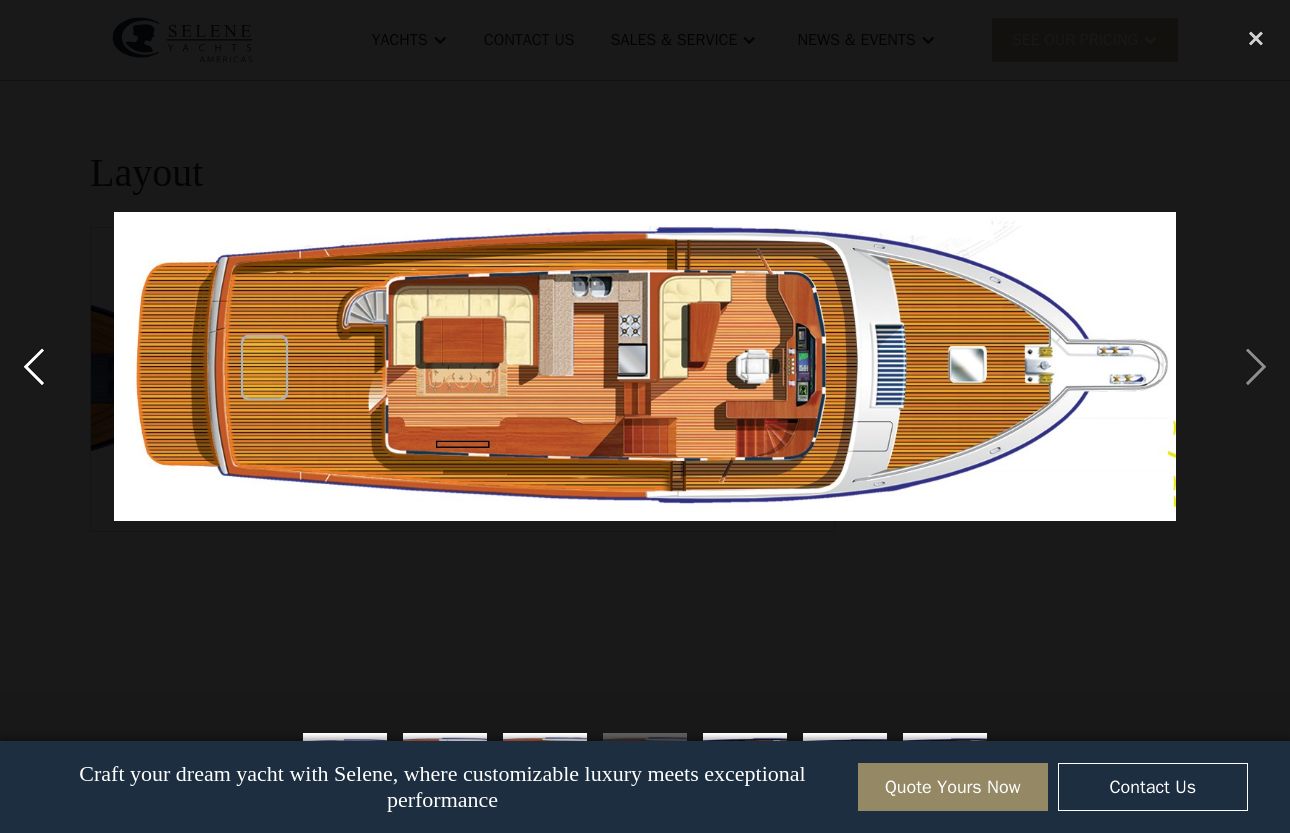click at bounding box center (34, 367) 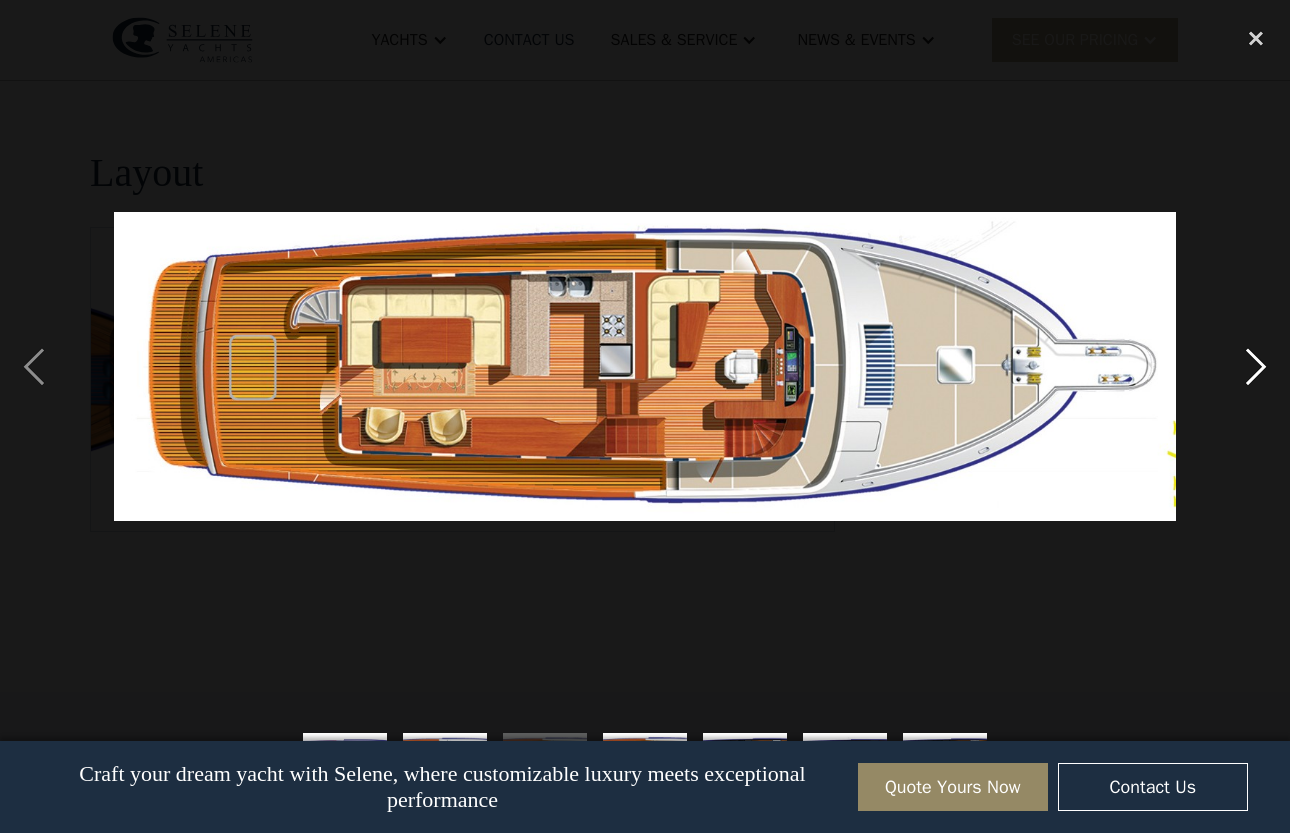 click at bounding box center [1256, 367] 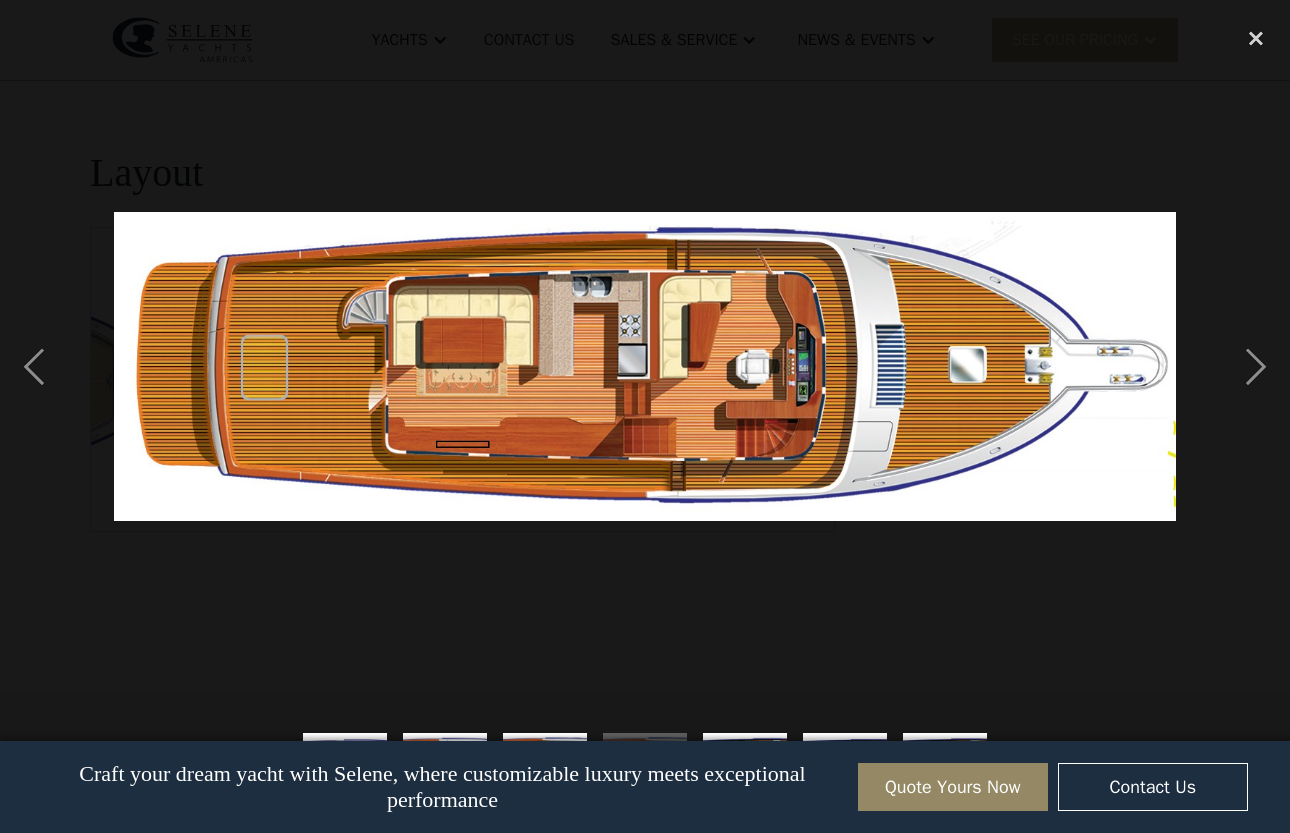 click at bounding box center (645, 366) 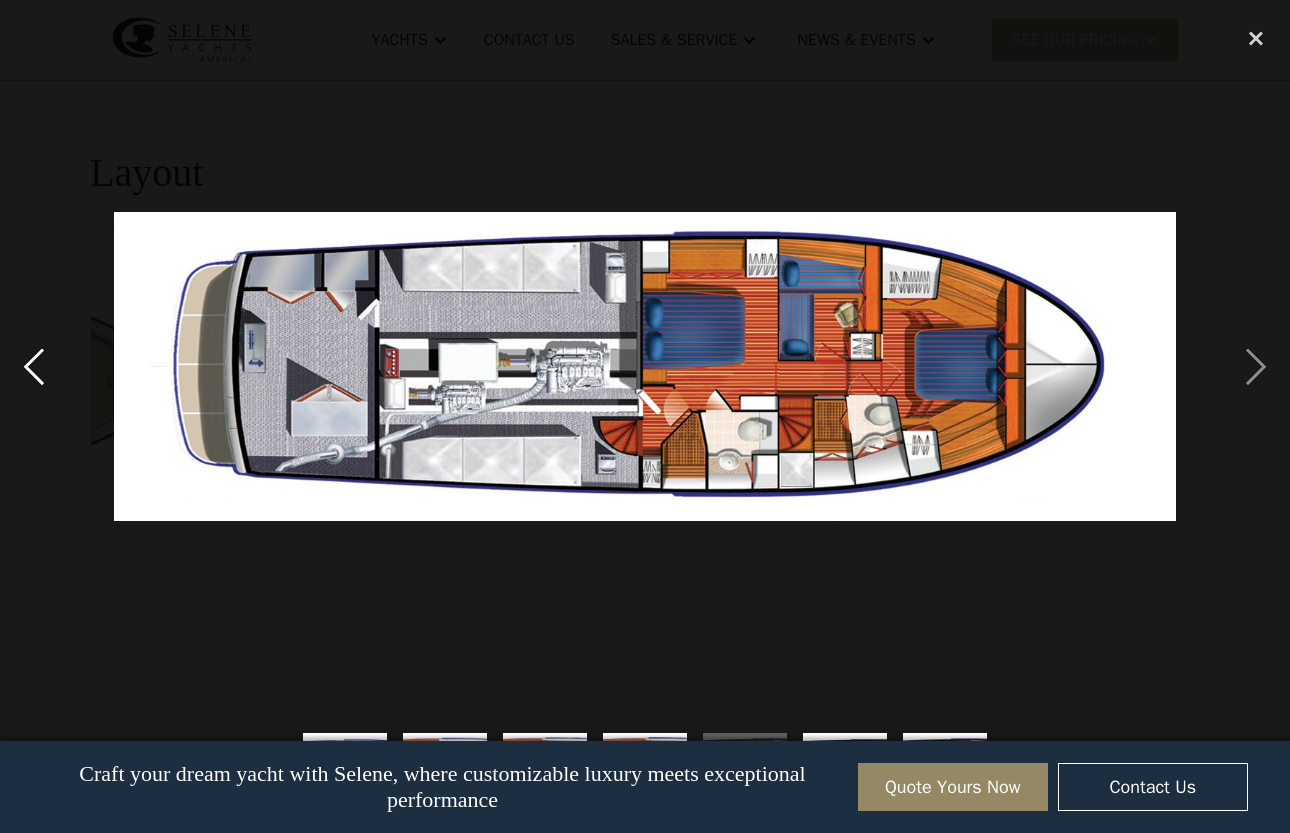click at bounding box center [34, 367] 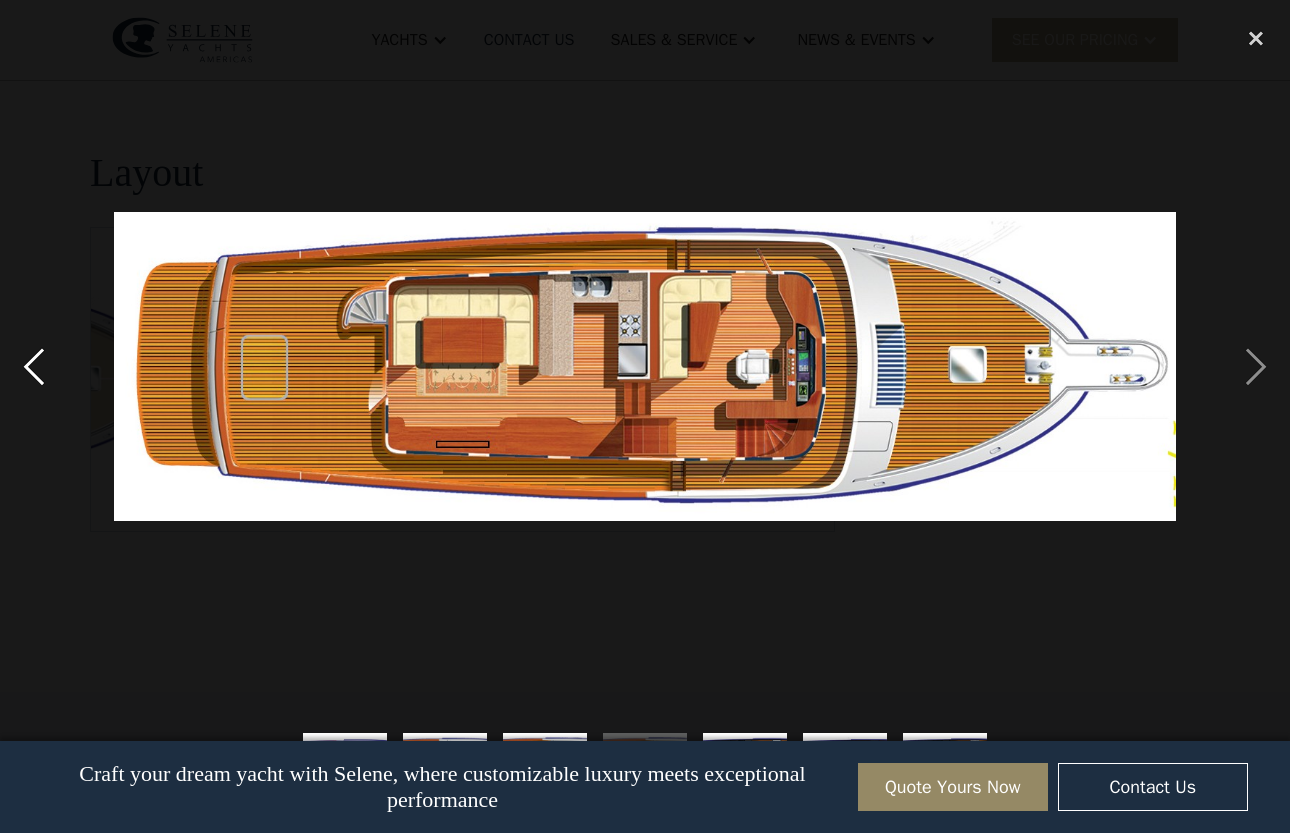 click at bounding box center (34, 367) 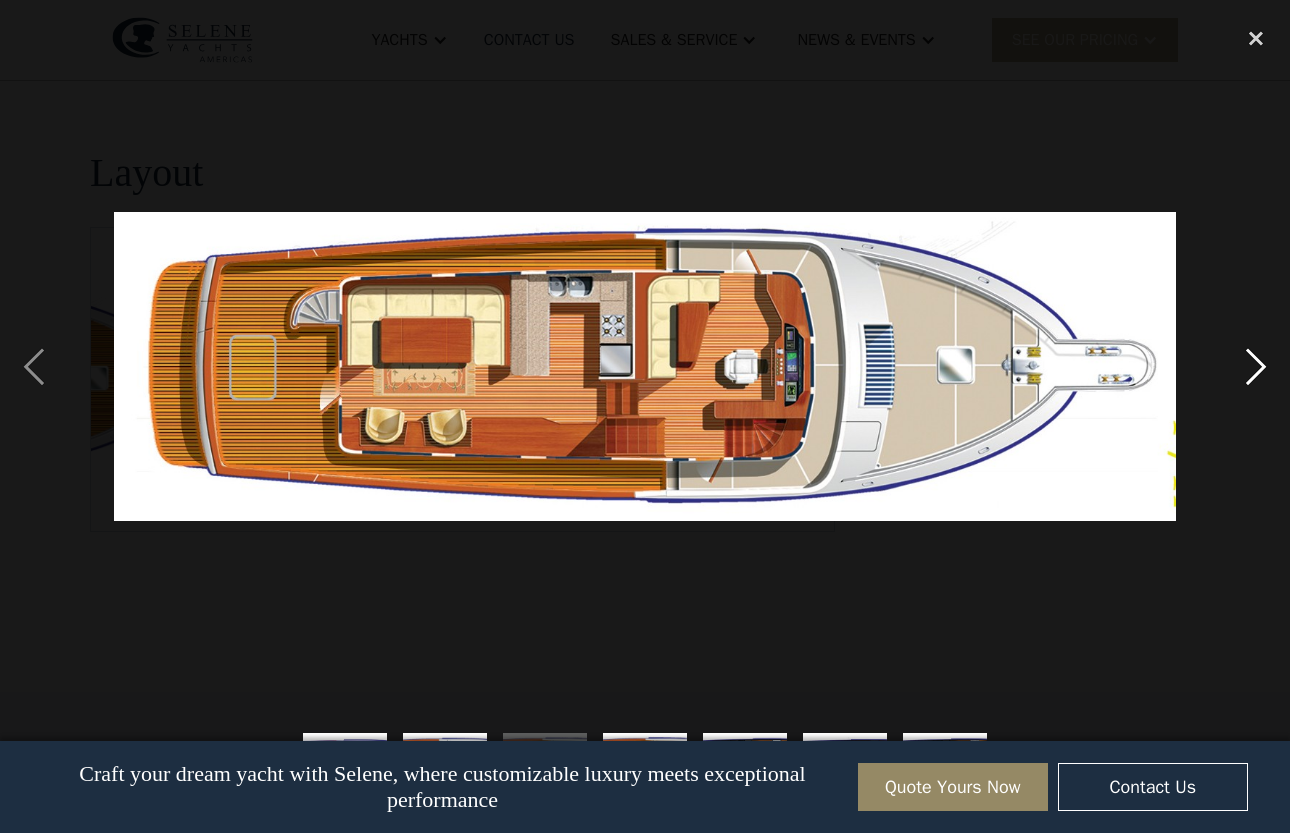 click at bounding box center (1256, 367) 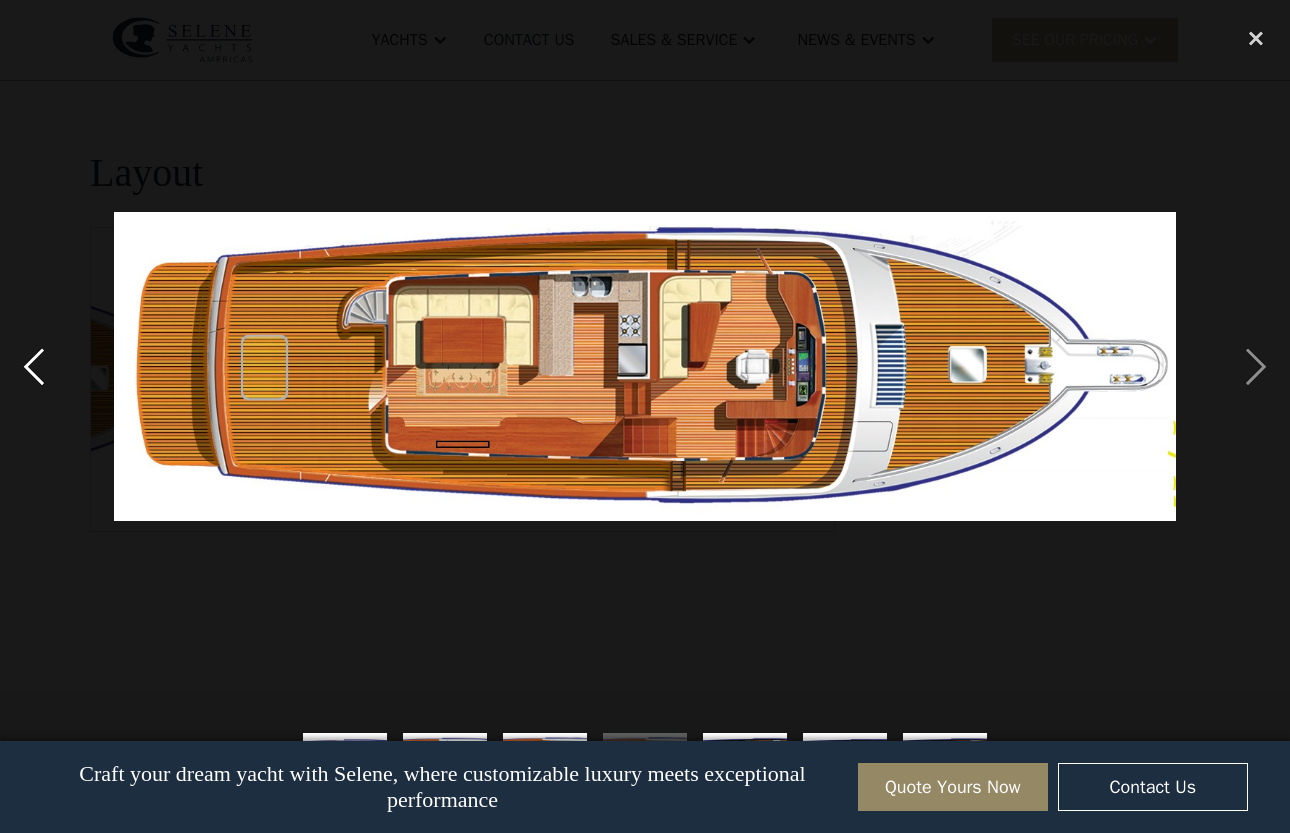 click at bounding box center (34, 367) 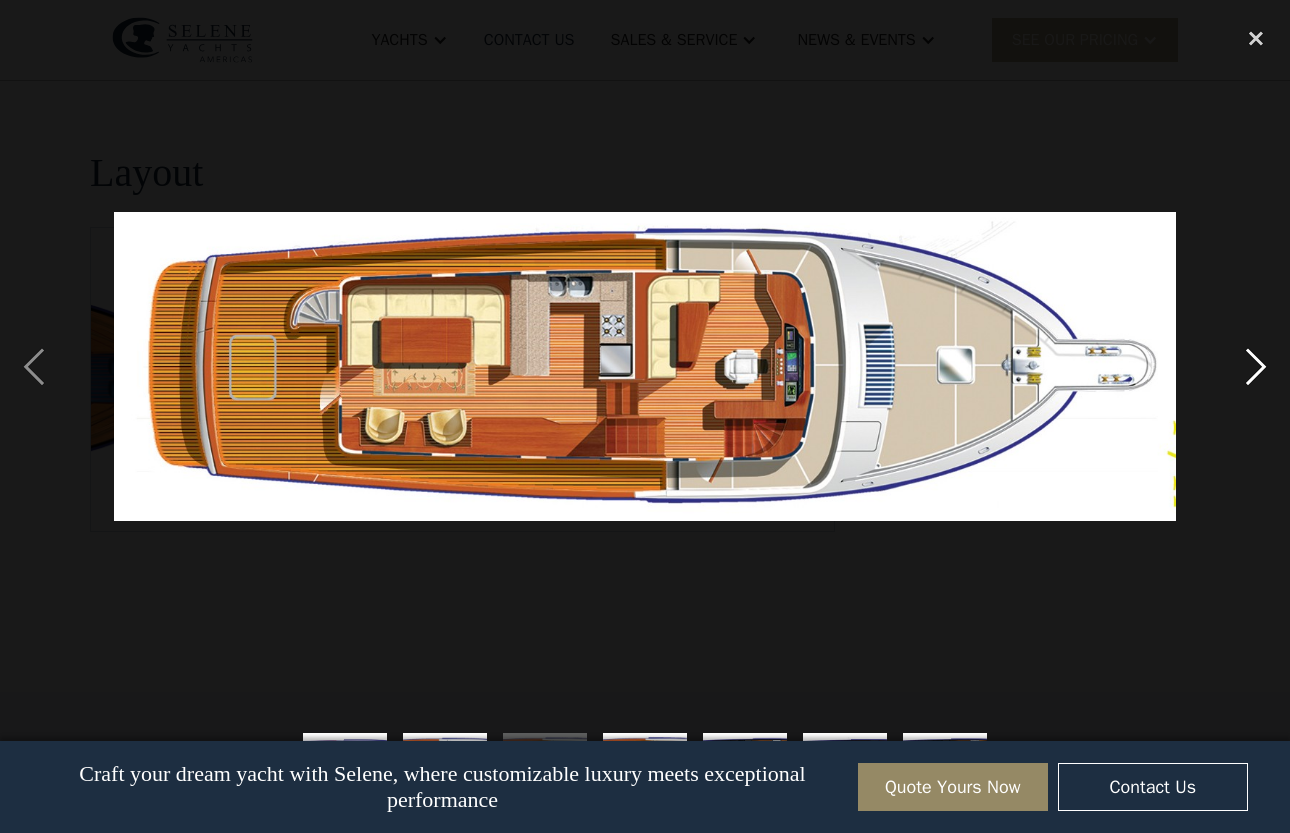click at bounding box center (1256, 367) 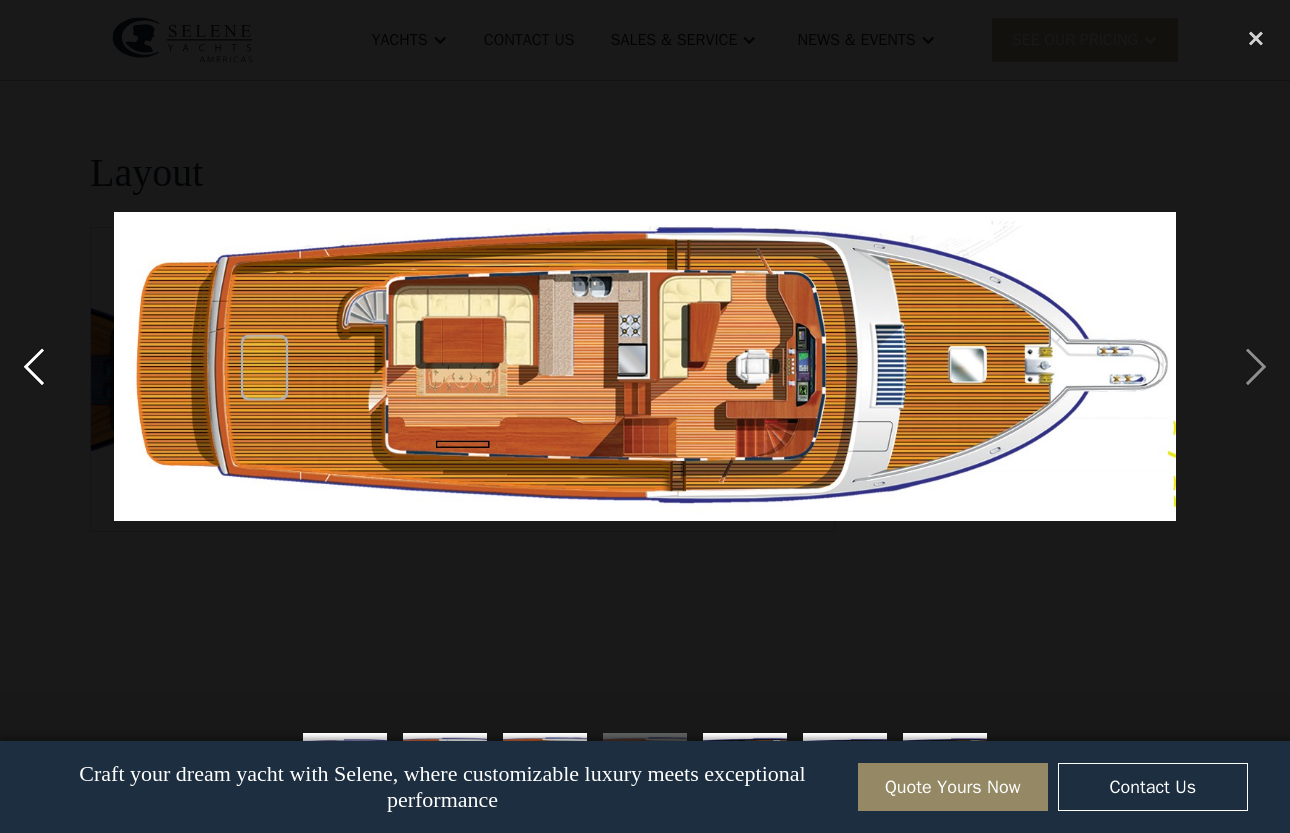 click at bounding box center [34, 367] 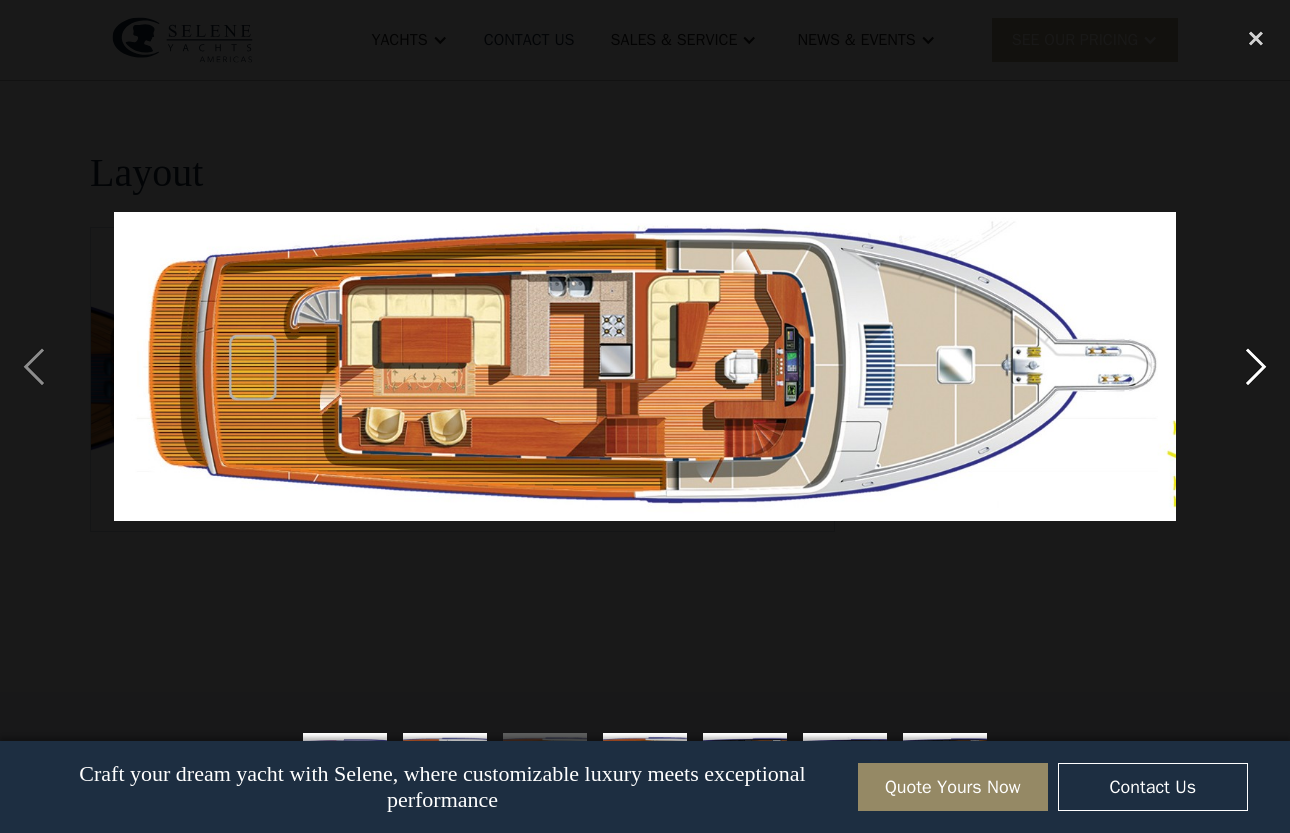click at bounding box center (1256, 367) 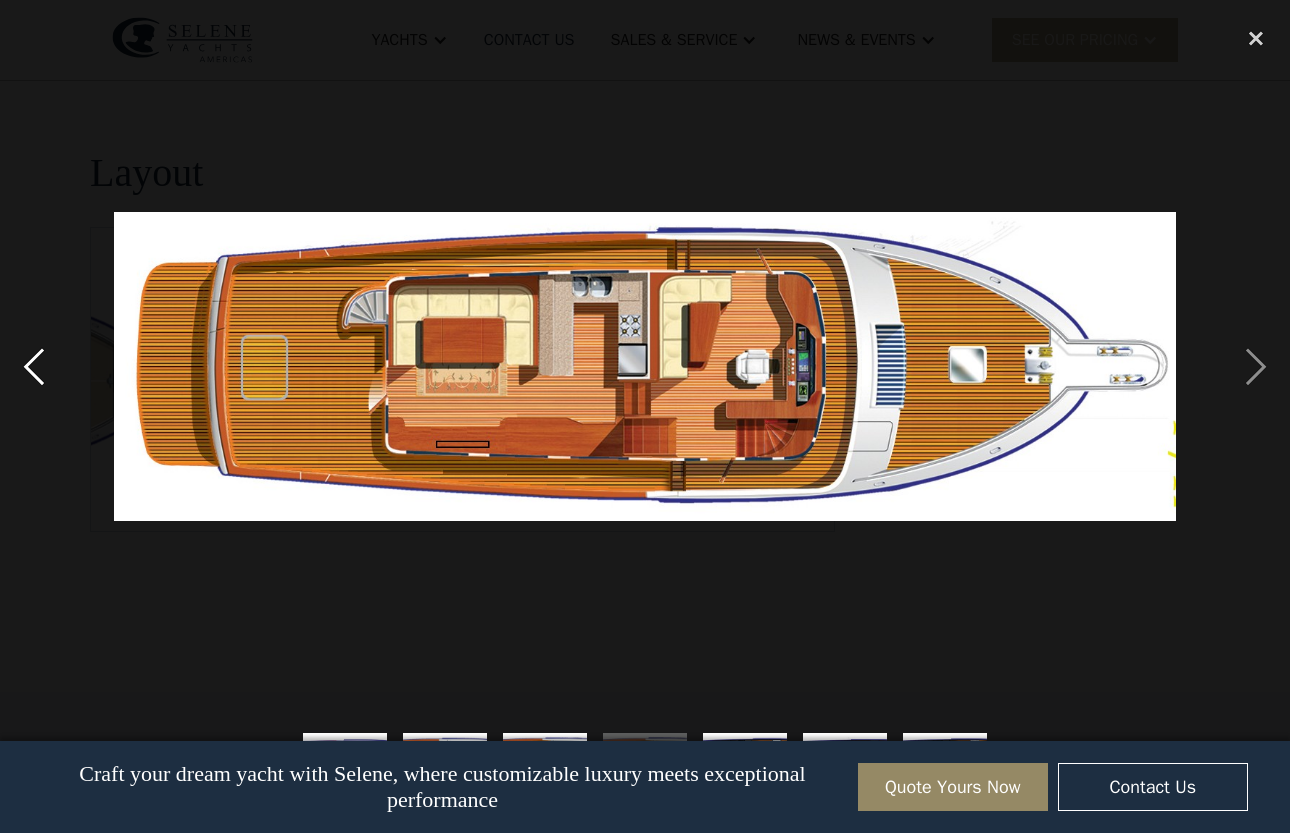 click at bounding box center (34, 367) 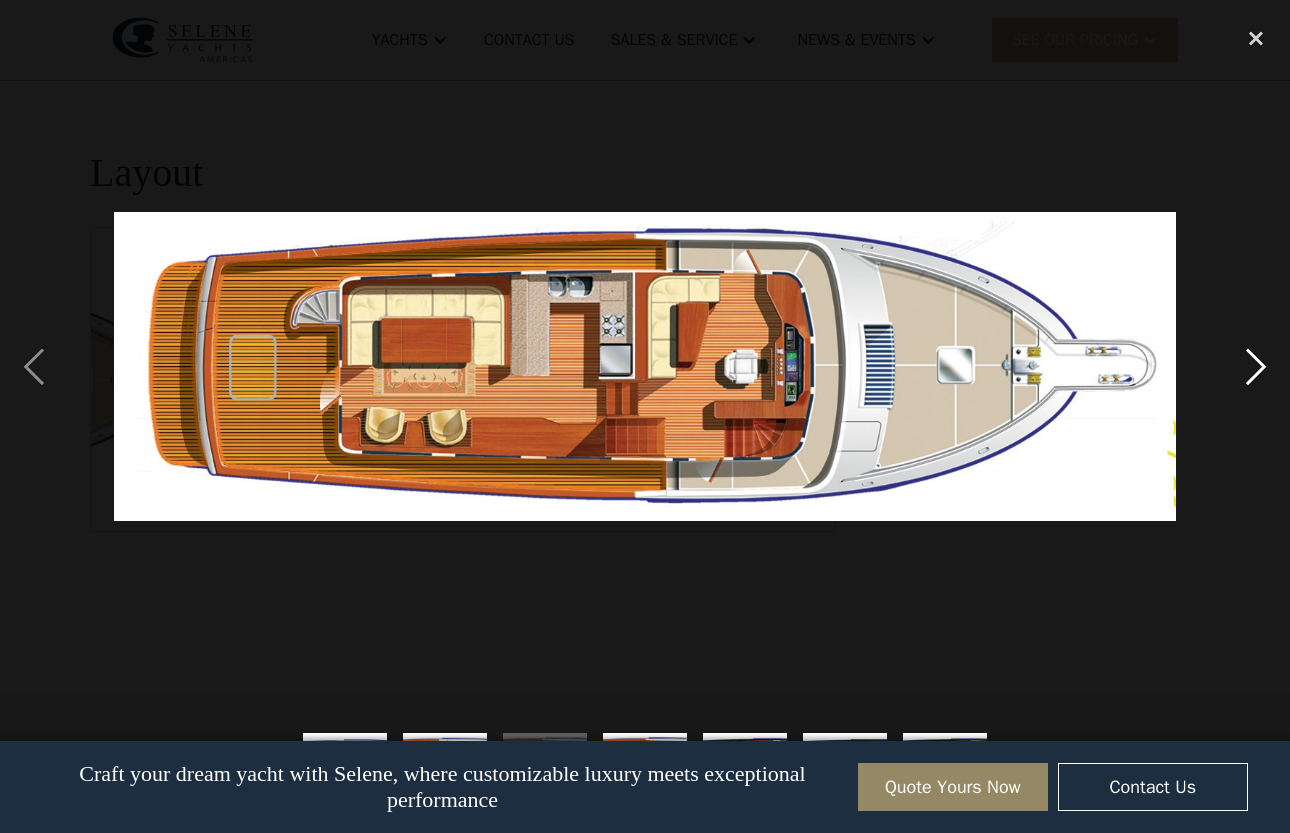 click at bounding box center [1256, 367] 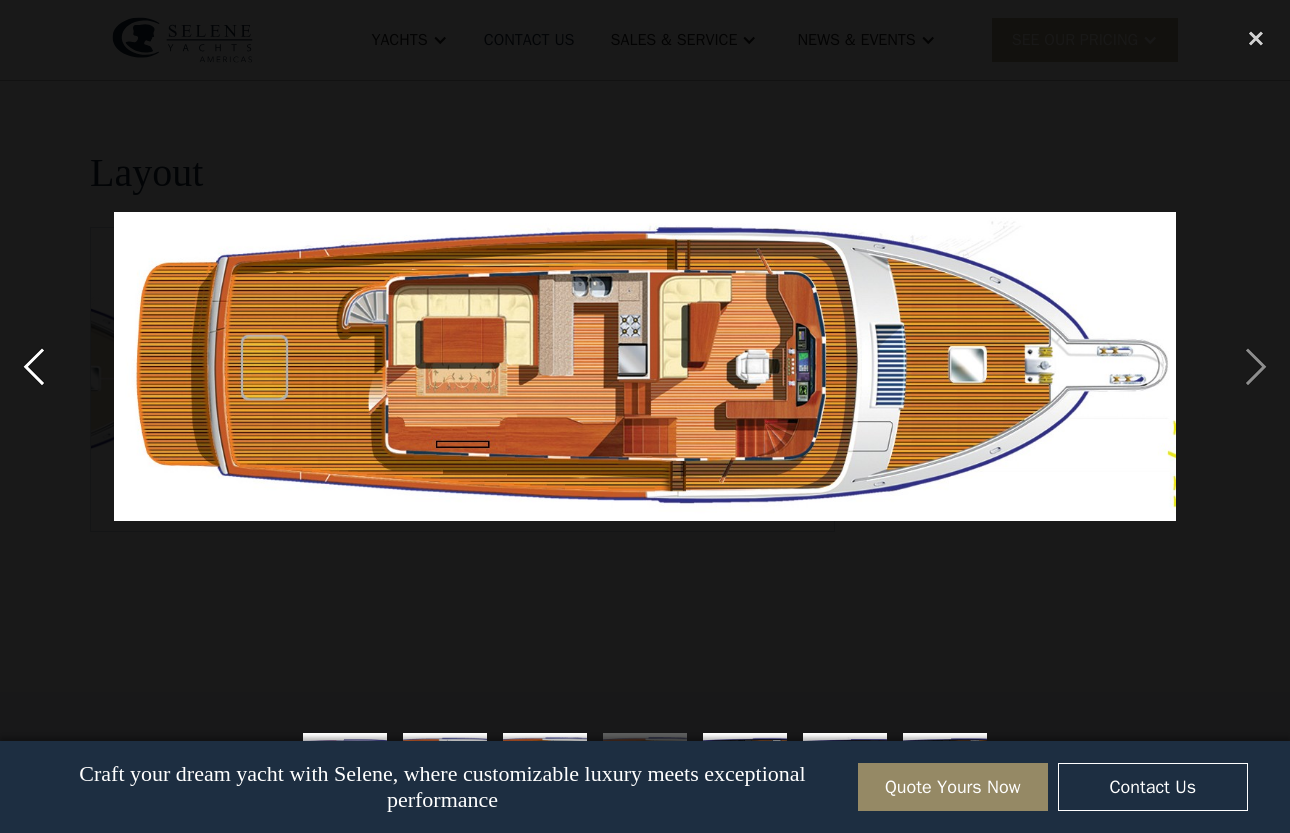 click at bounding box center [34, 367] 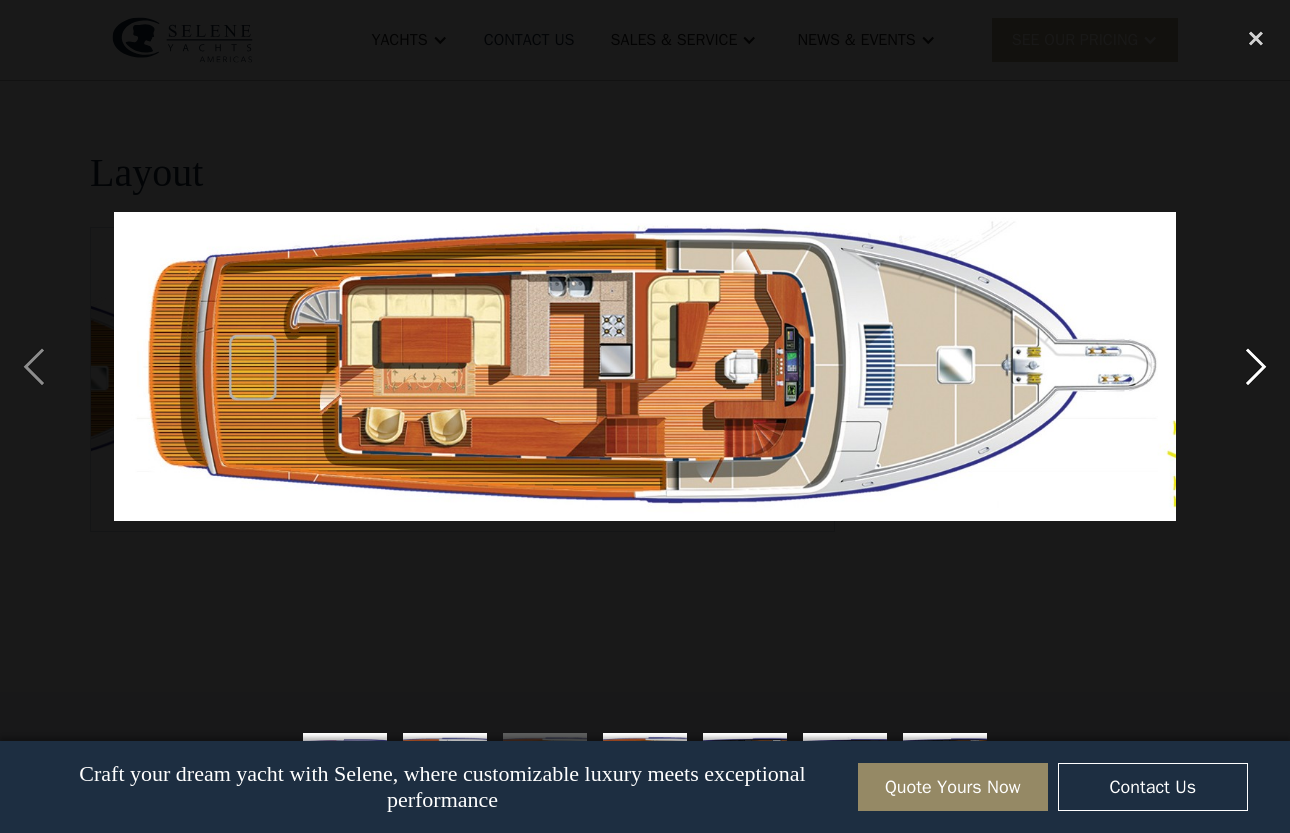 click at bounding box center (1256, 367) 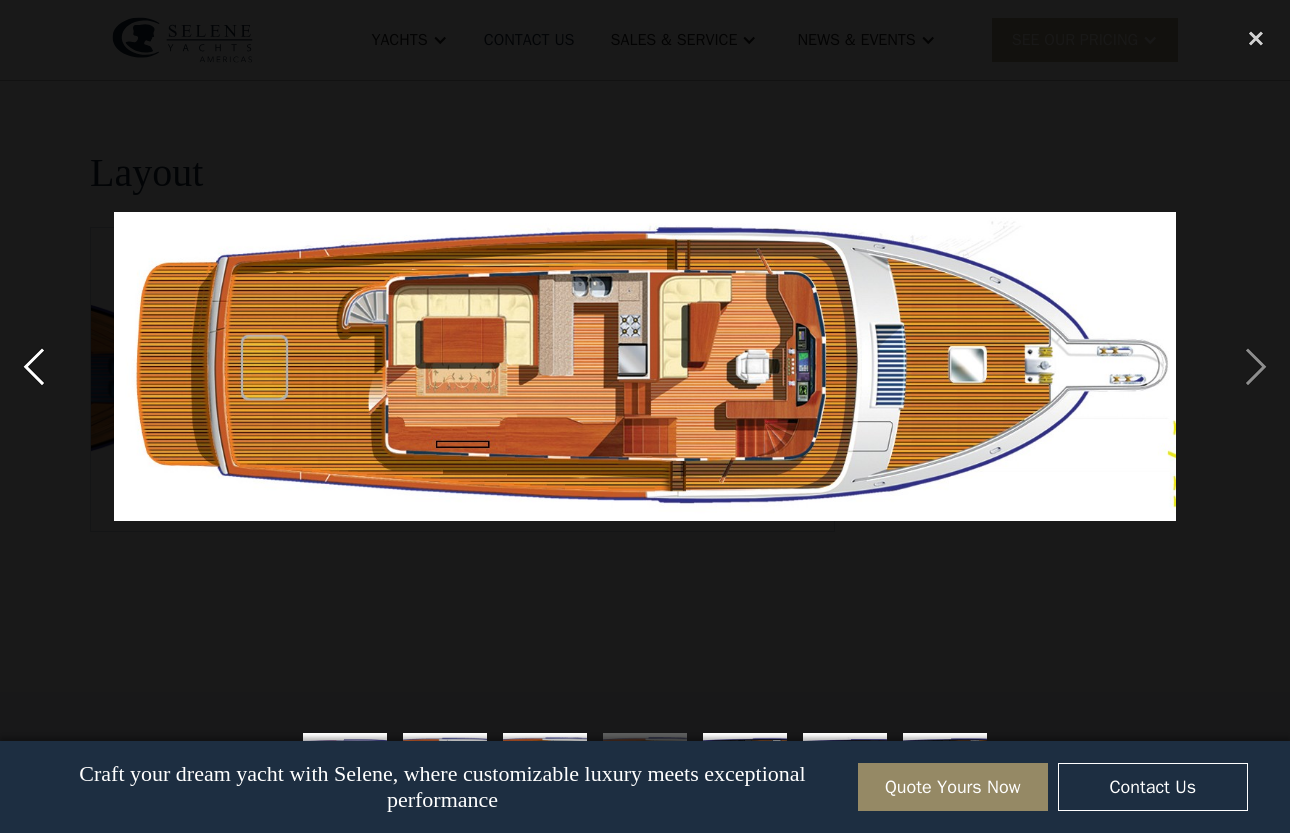 click at bounding box center (34, 367) 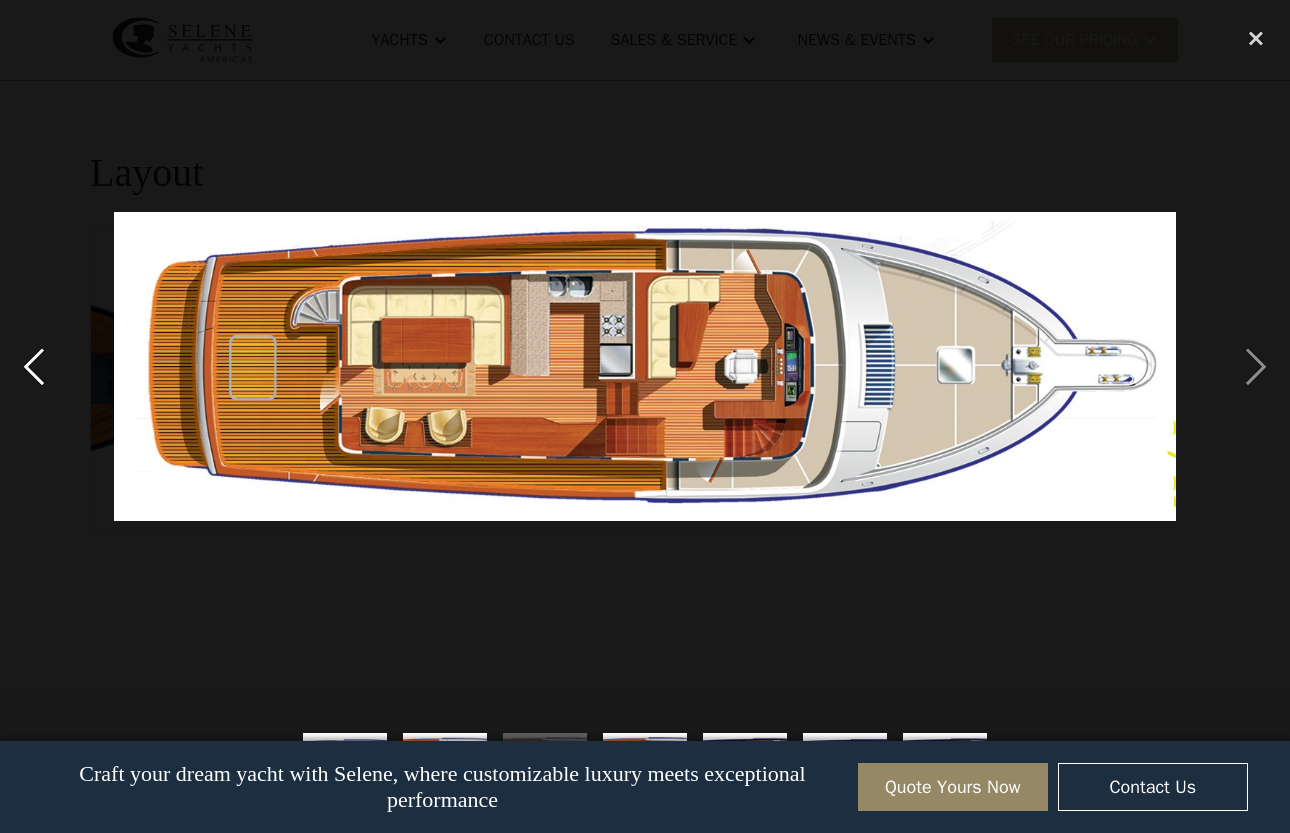click at bounding box center (34, 367) 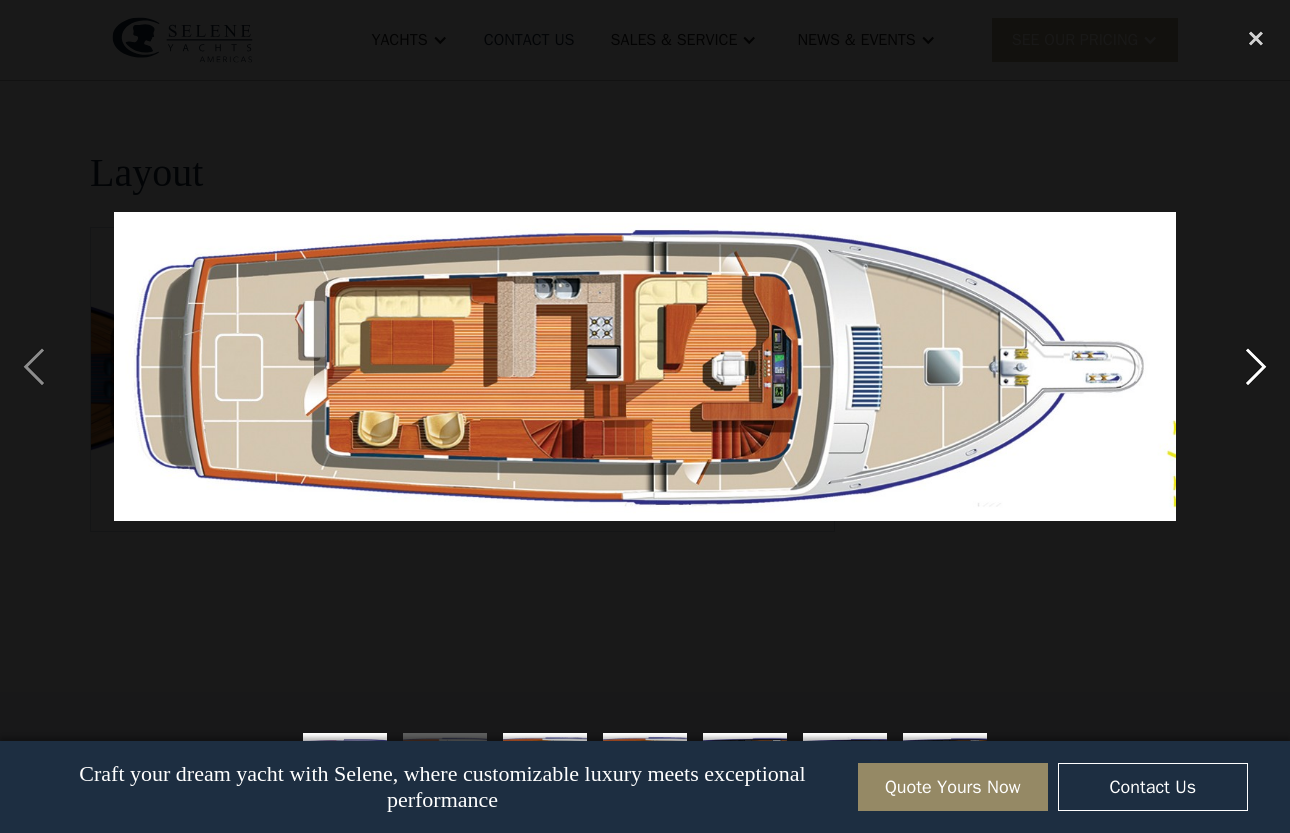 click at bounding box center [1256, 367] 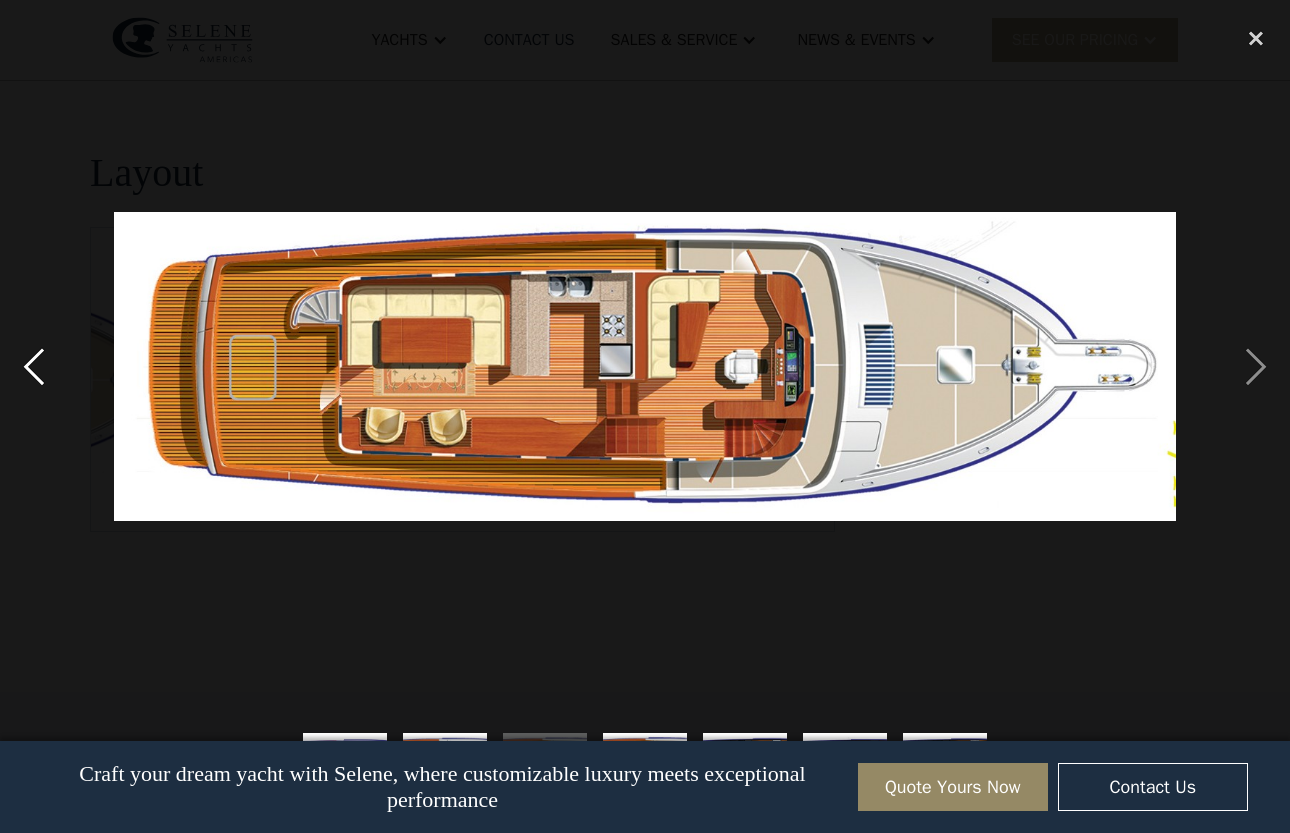 click at bounding box center [34, 367] 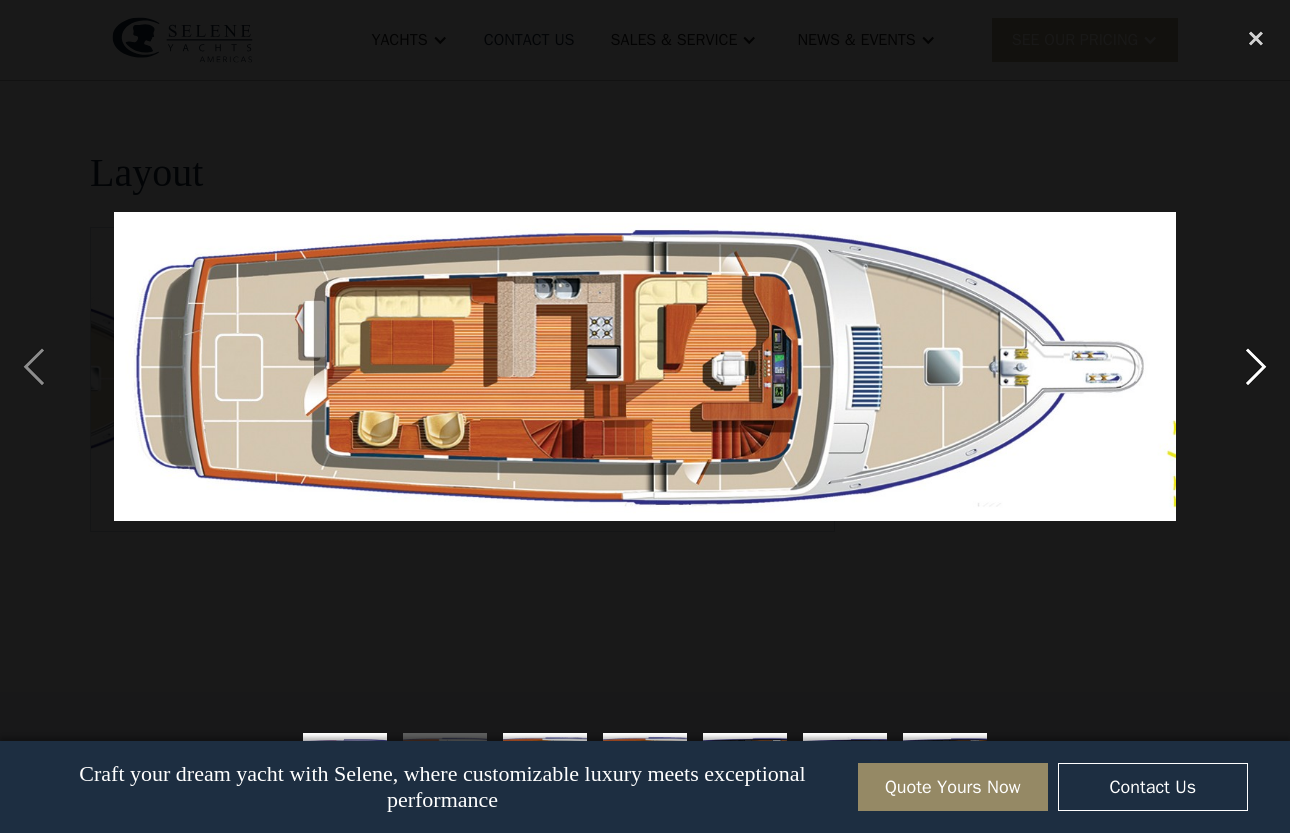 click at bounding box center [1256, 367] 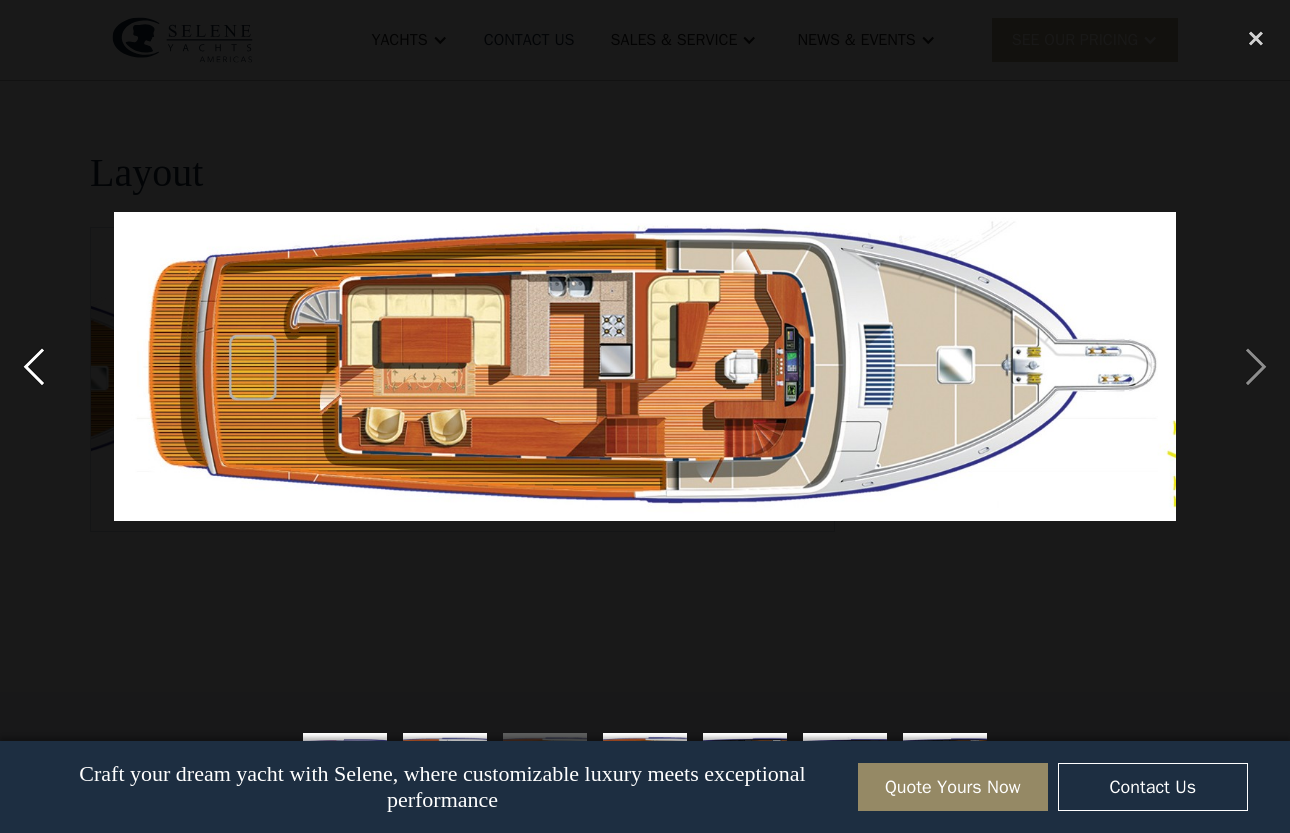 click at bounding box center [34, 367] 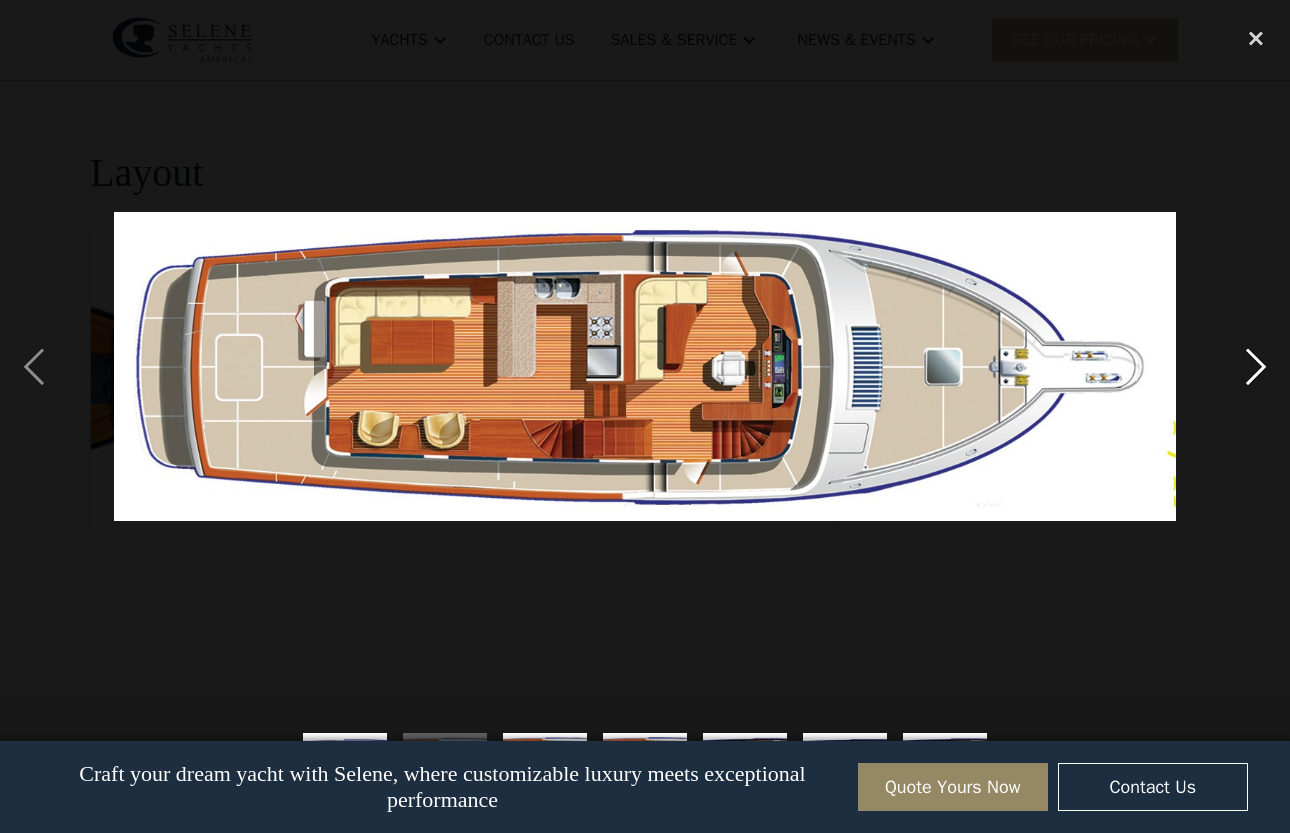 click at bounding box center [1256, 367] 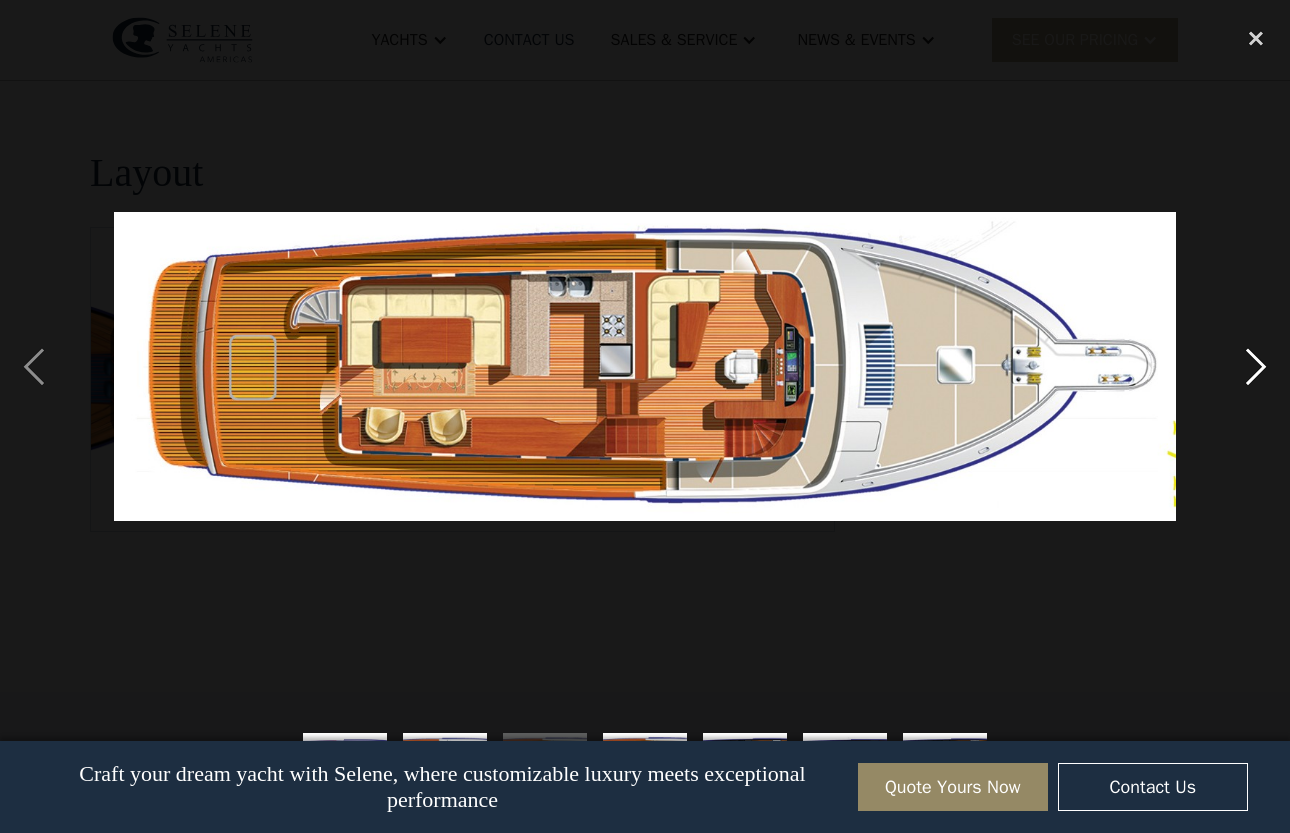 click at bounding box center (1256, 367) 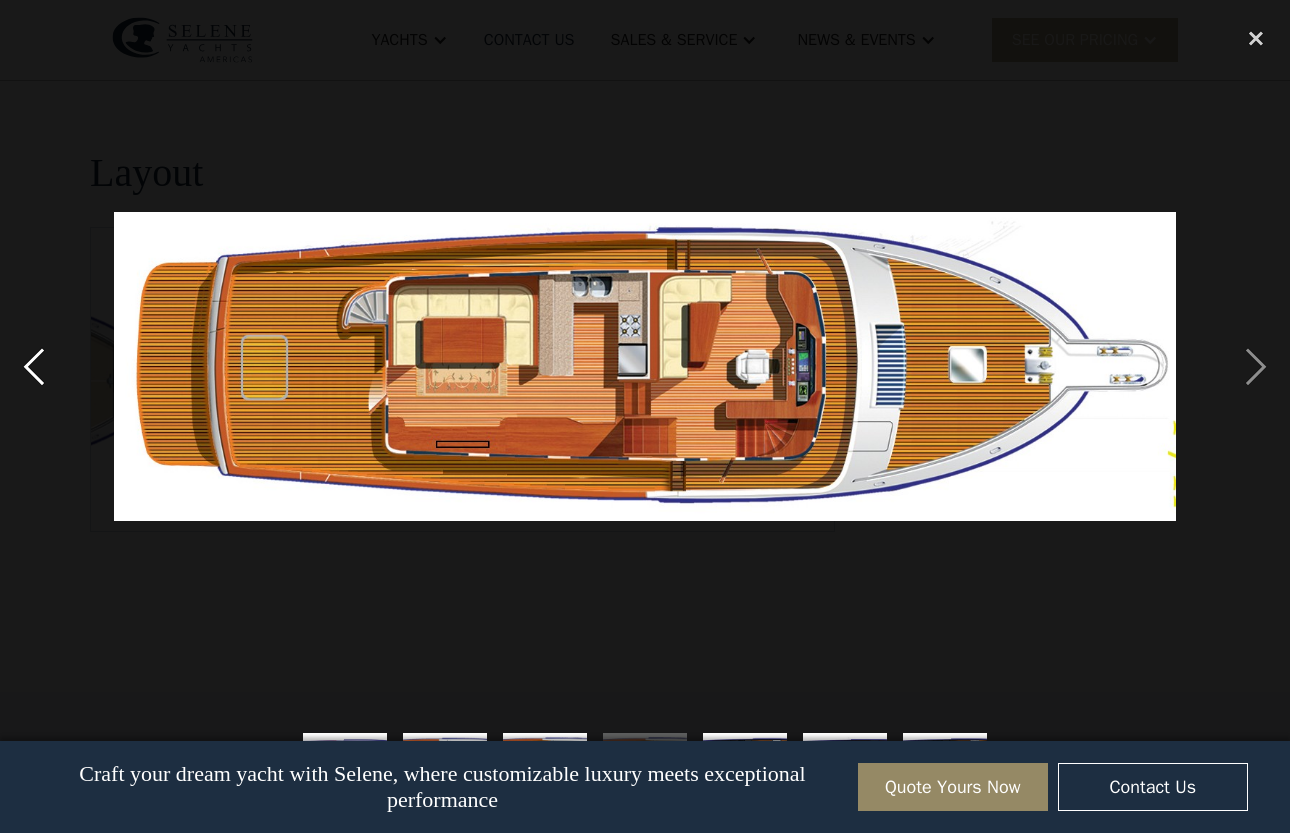 click at bounding box center (34, 367) 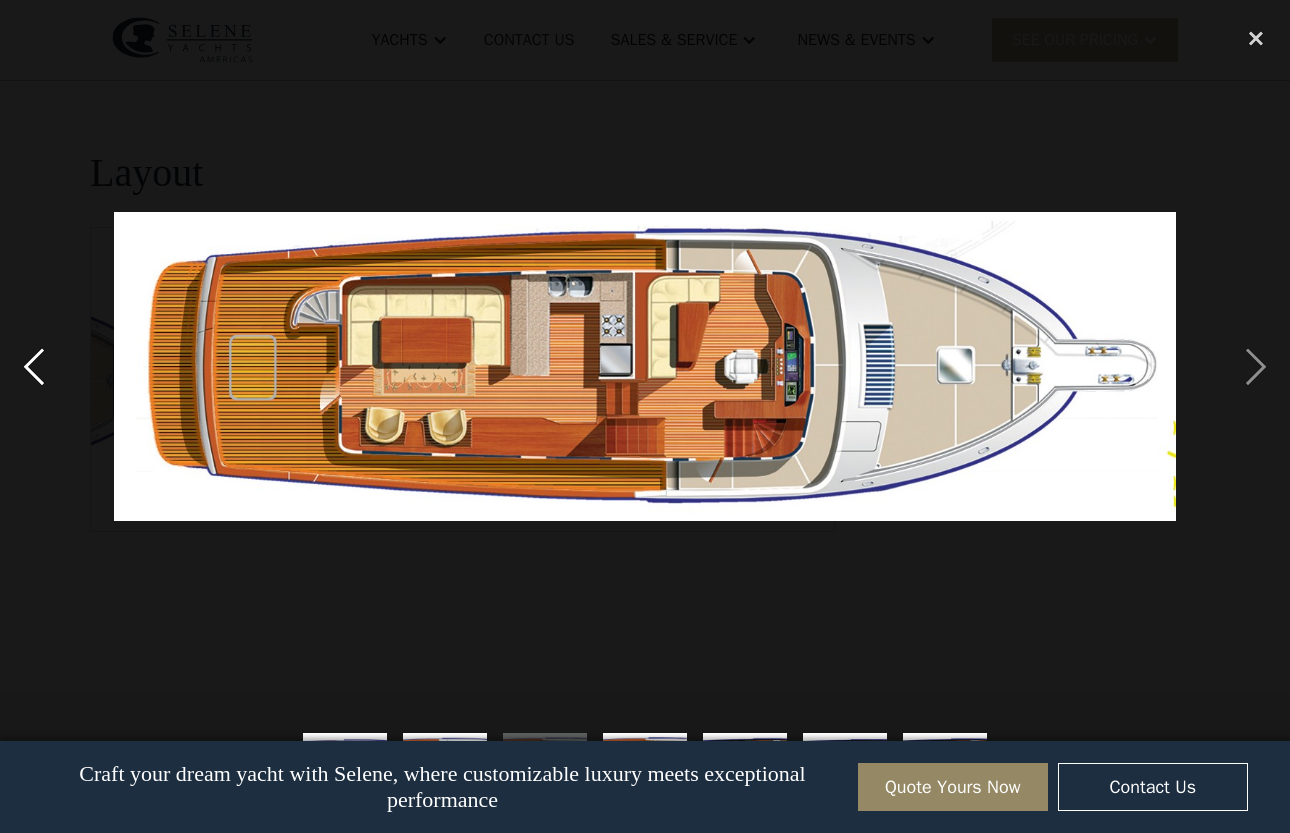 click at bounding box center [34, 367] 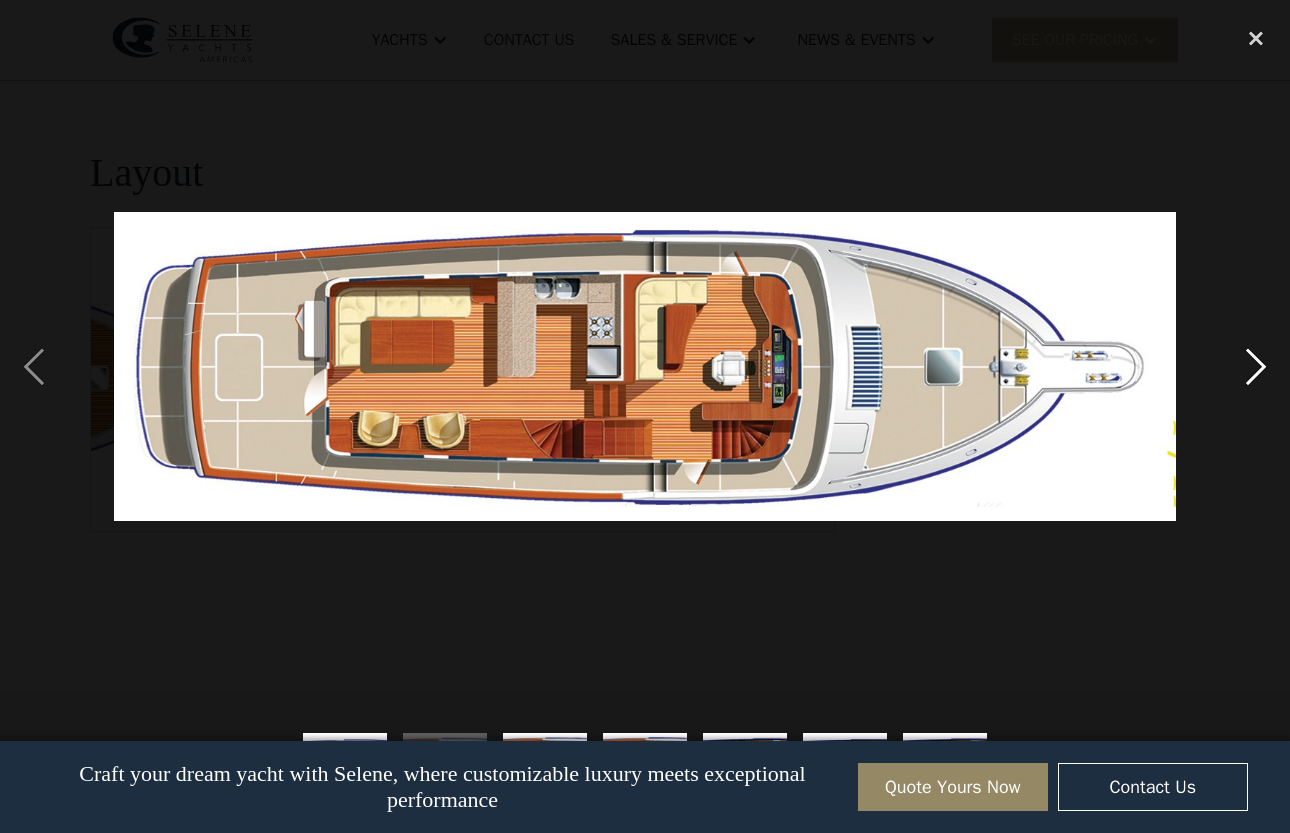click at bounding box center [1256, 367] 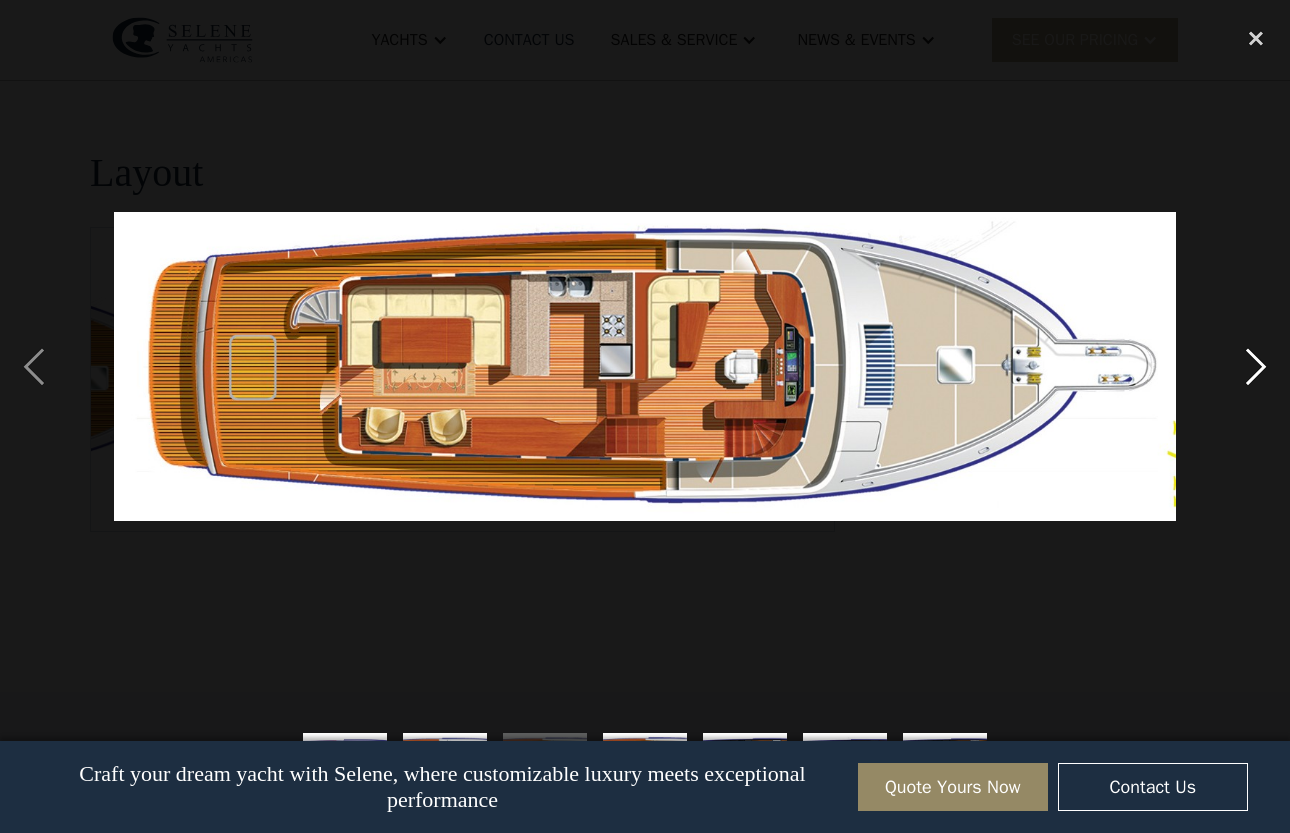 click at bounding box center [1256, 367] 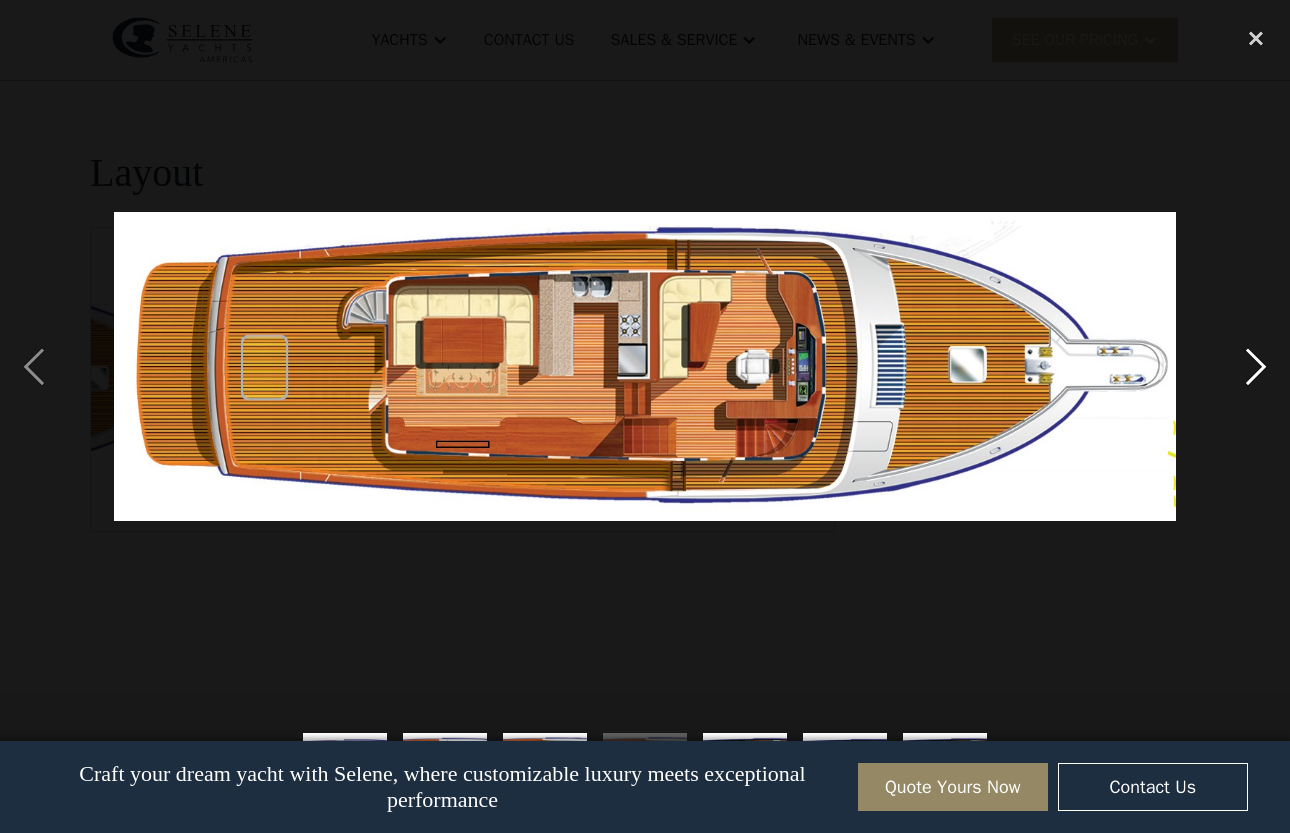 click at bounding box center [1256, 367] 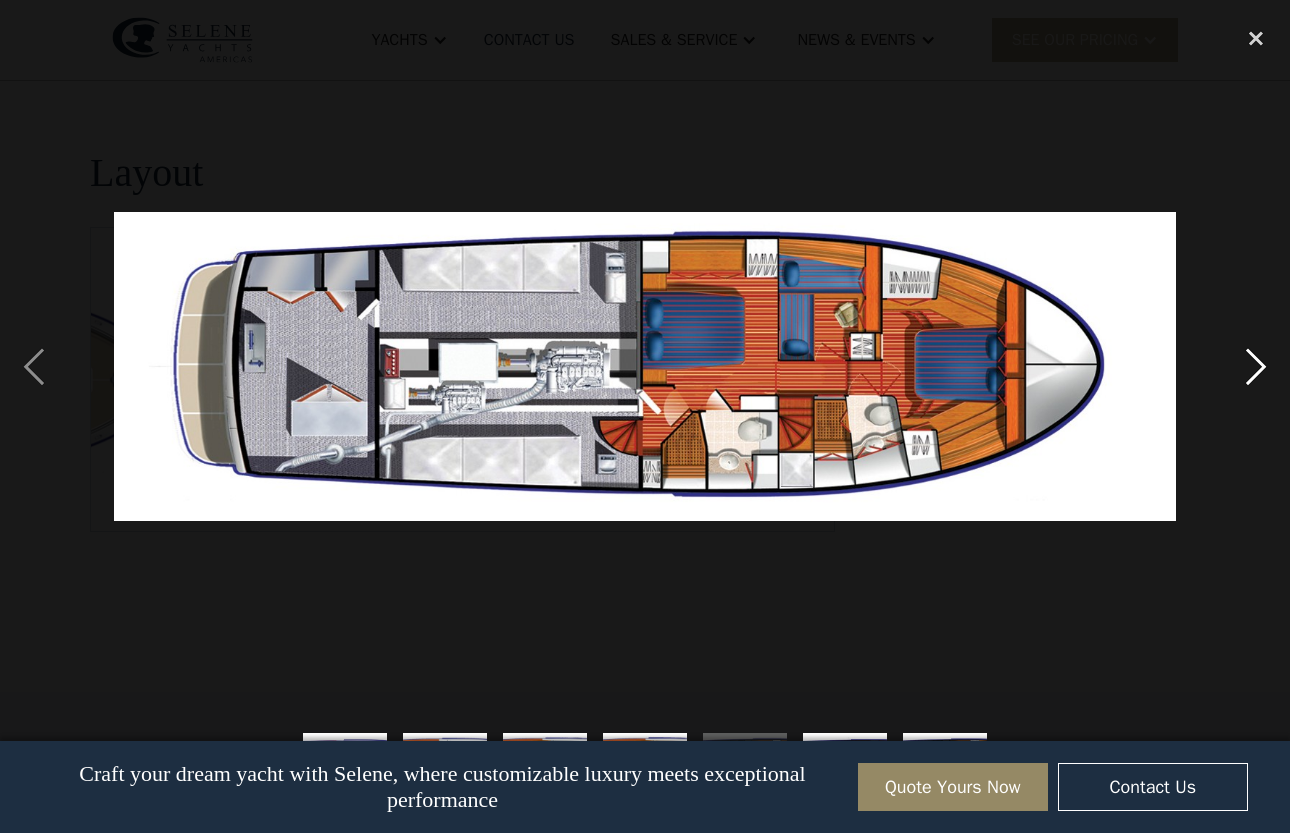 click at bounding box center [1256, 367] 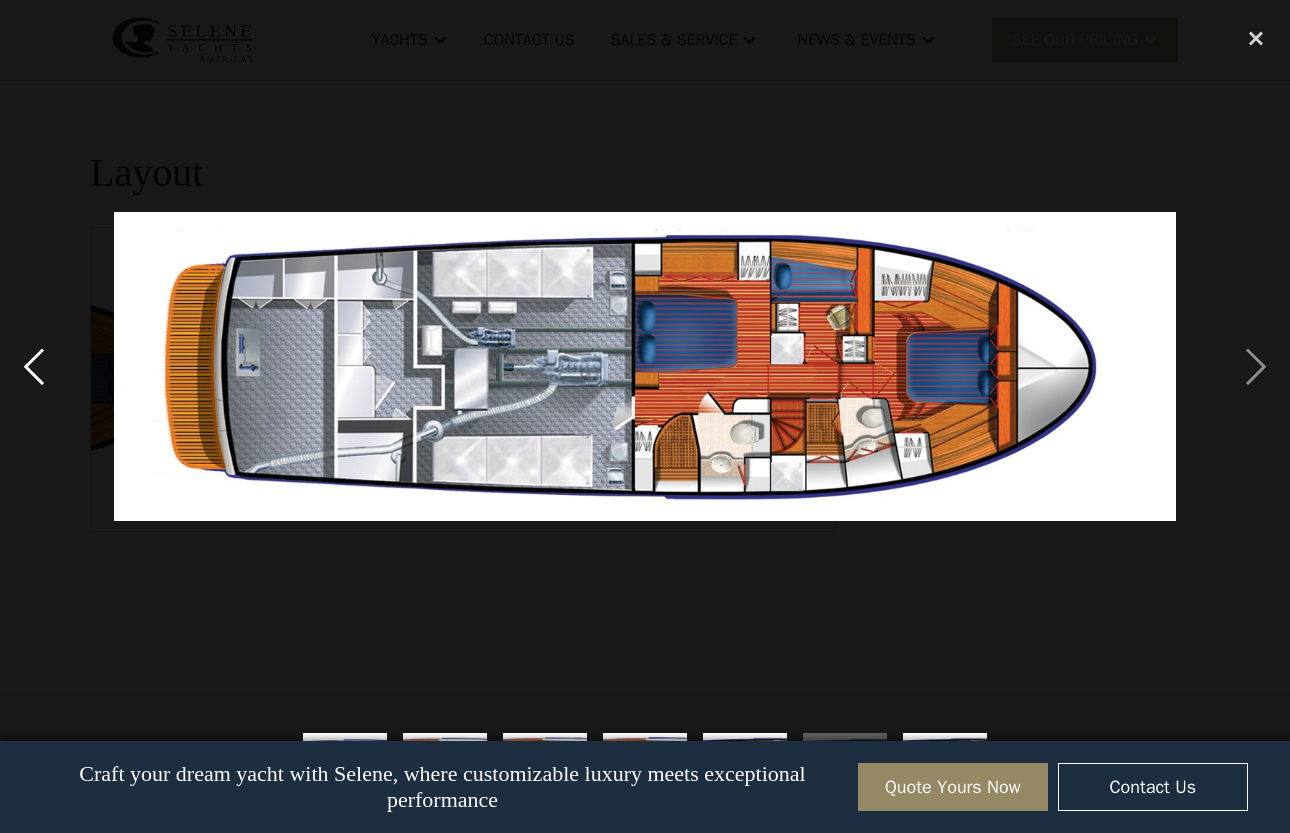 click at bounding box center [34, 367] 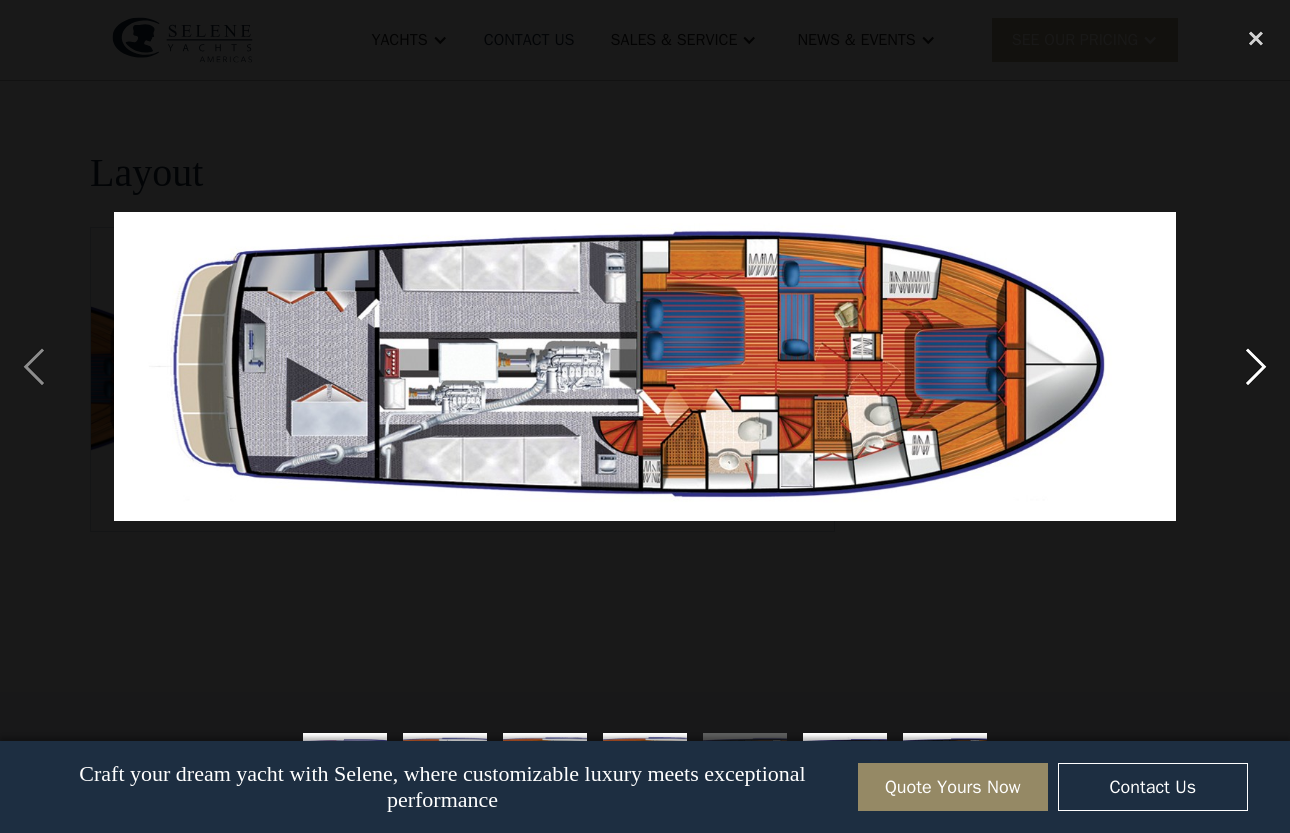 click at bounding box center [1256, 367] 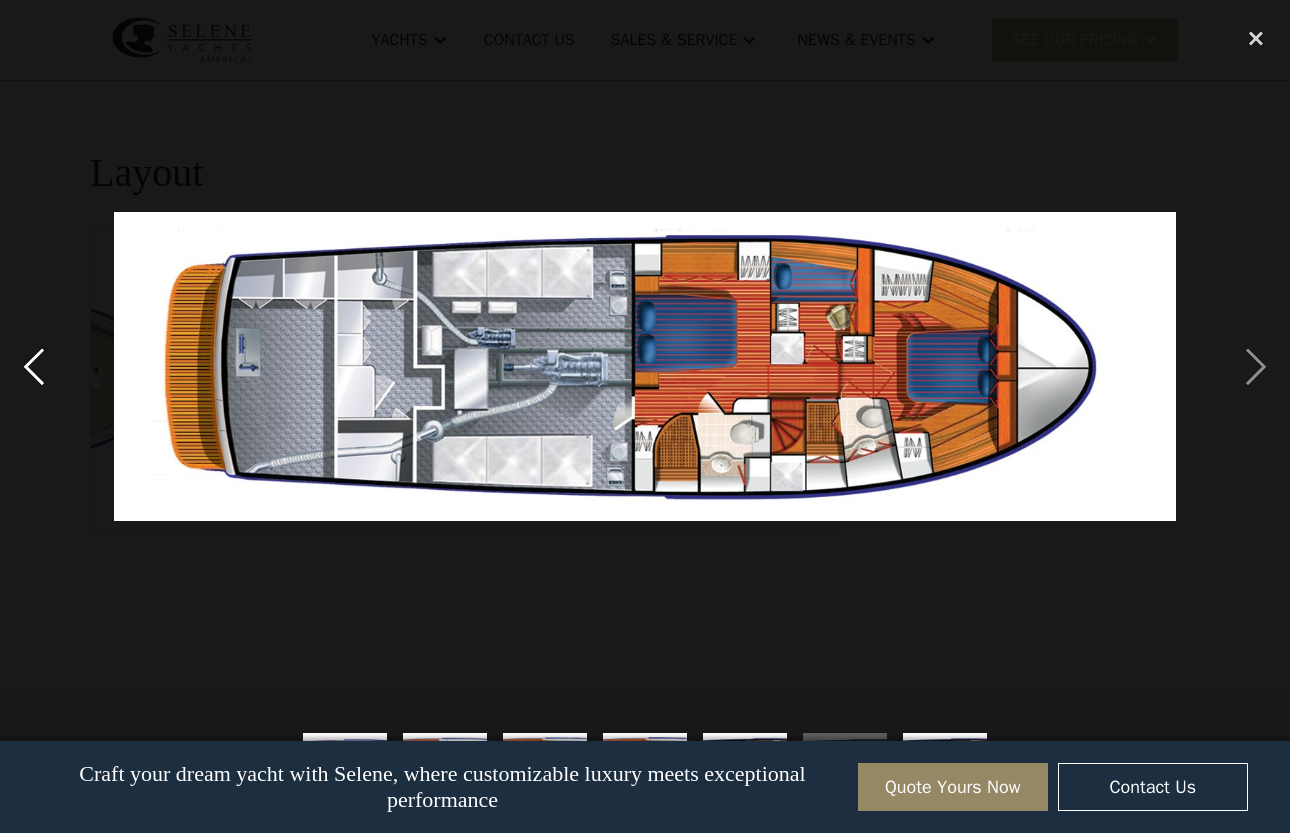 click at bounding box center (34, 367) 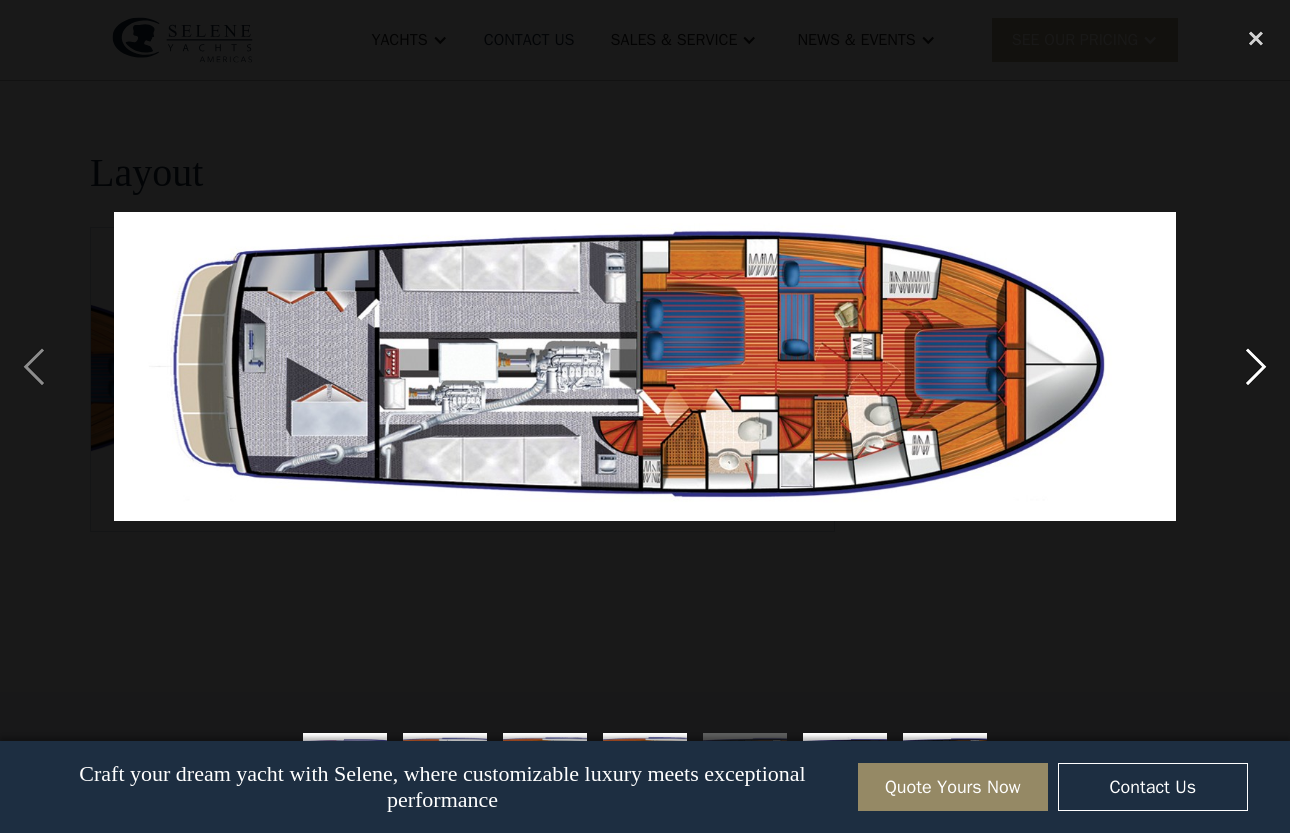 click at bounding box center [1256, 367] 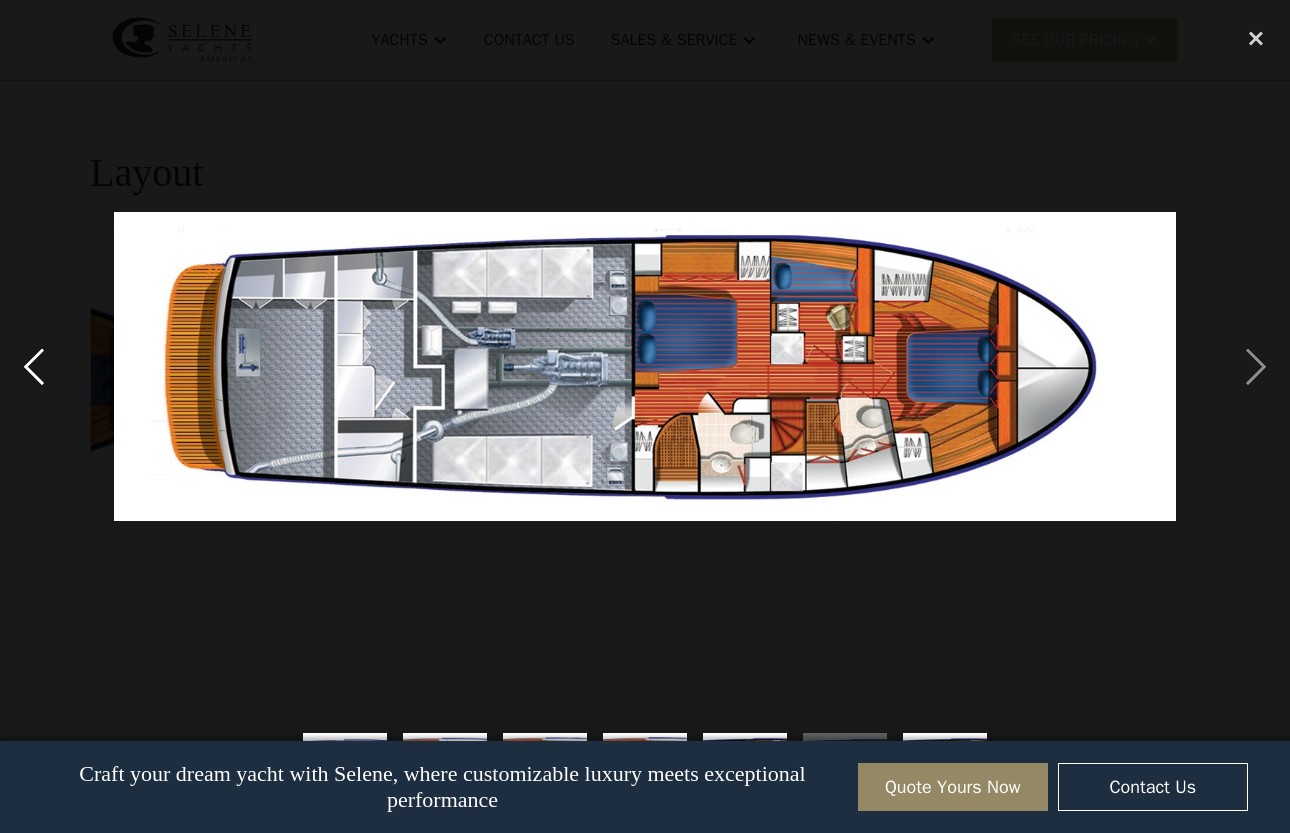 click at bounding box center [34, 367] 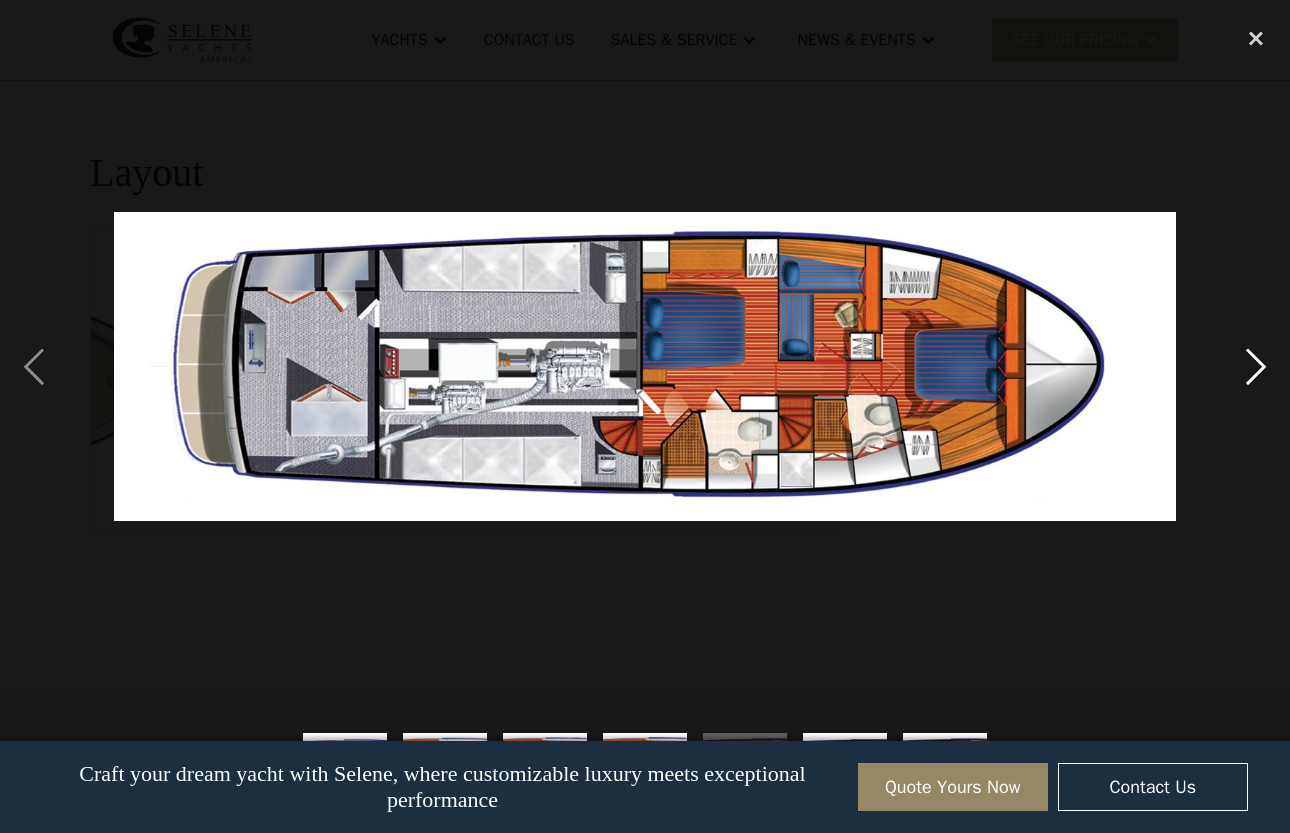 click at bounding box center (1256, 367) 